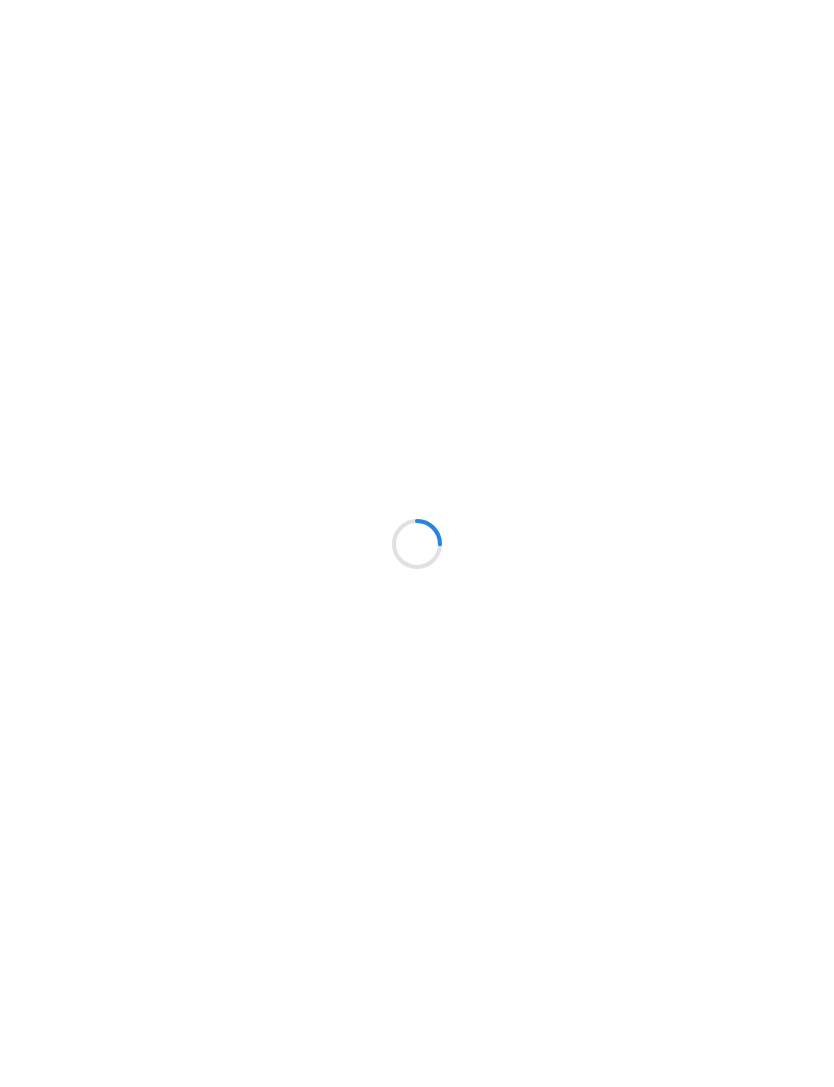 scroll, scrollTop: 0, scrollLeft: 0, axis: both 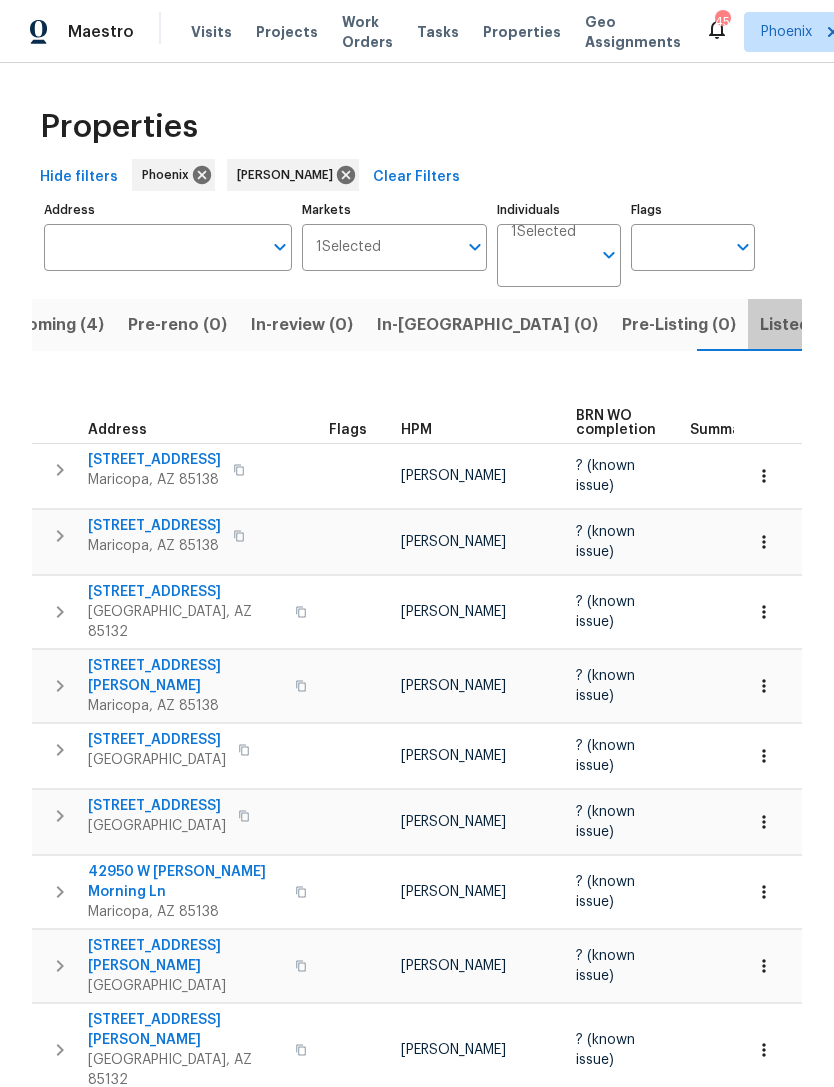 click on "Listed (26)" at bounding box center [803, 325] 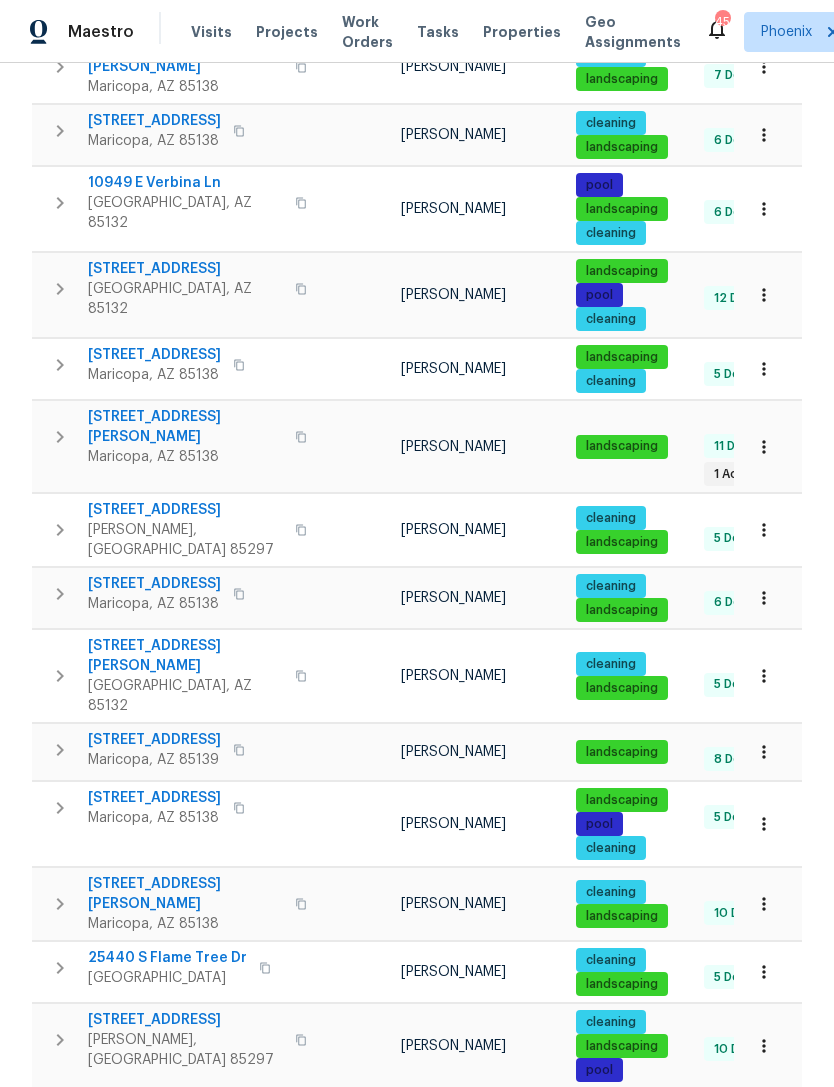 scroll, scrollTop: 544, scrollLeft: 0, axis: vertical 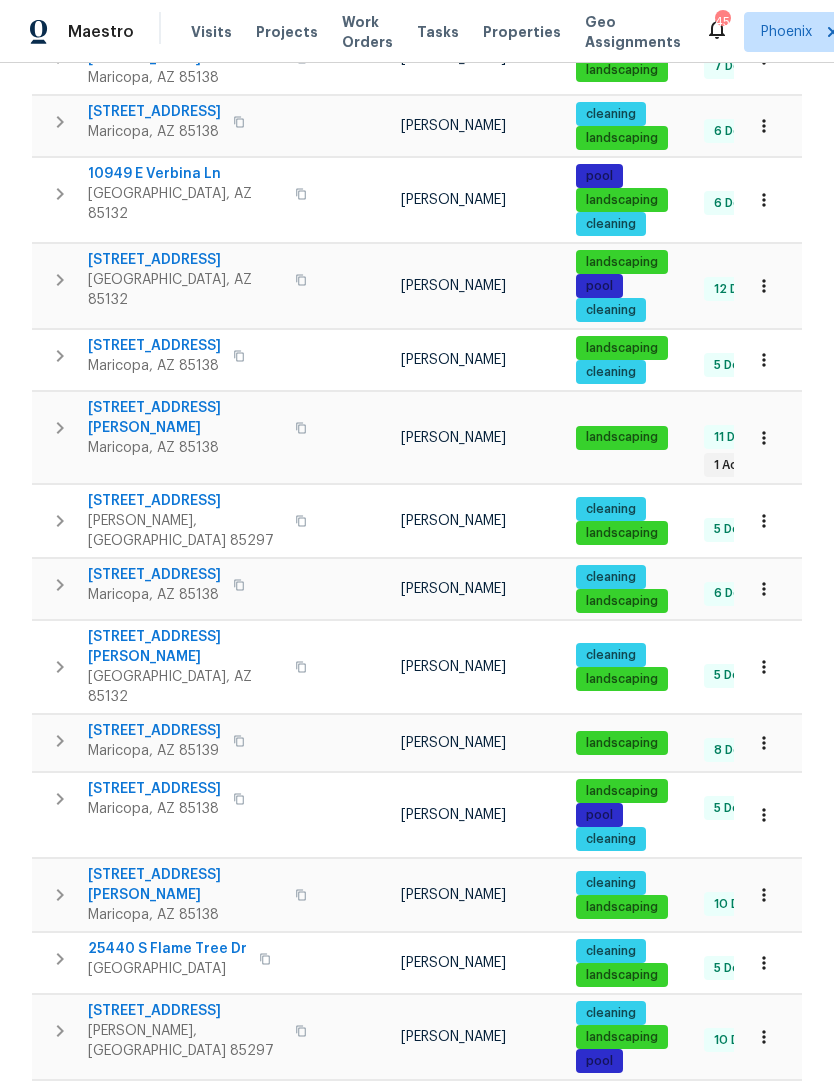 click 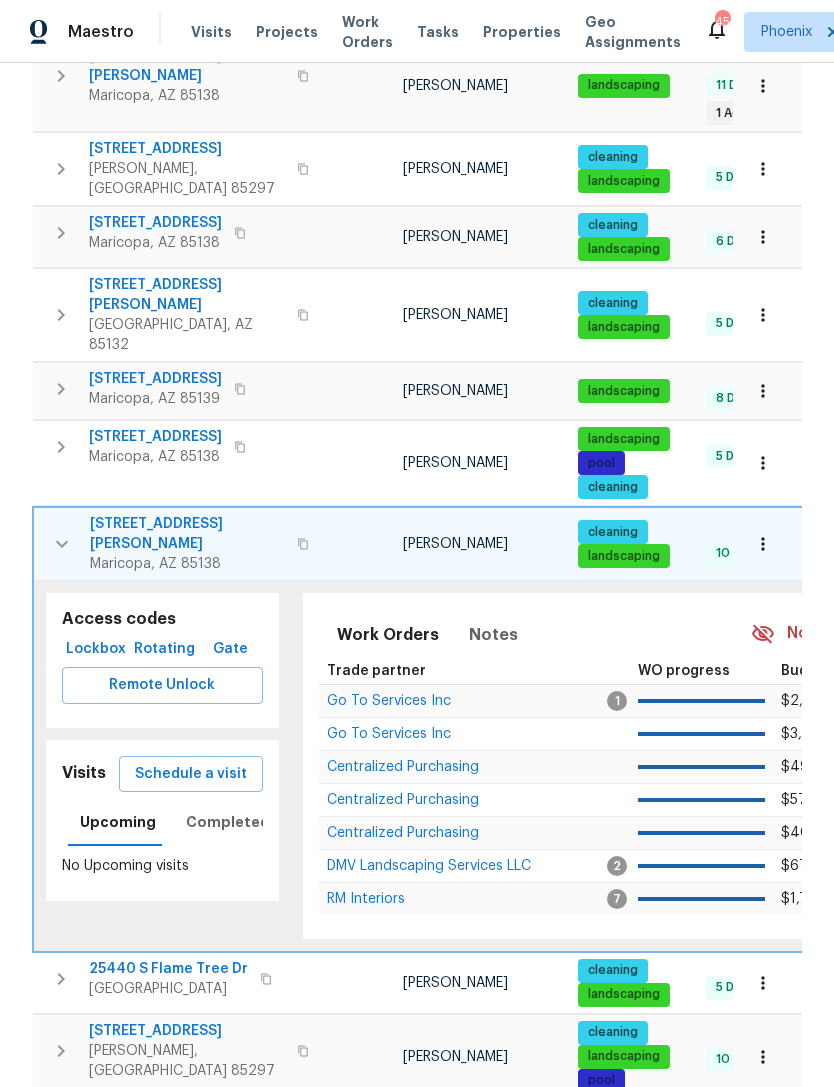 scroll, scrollTop: 905, scrollLeft: 0, axis: vertical 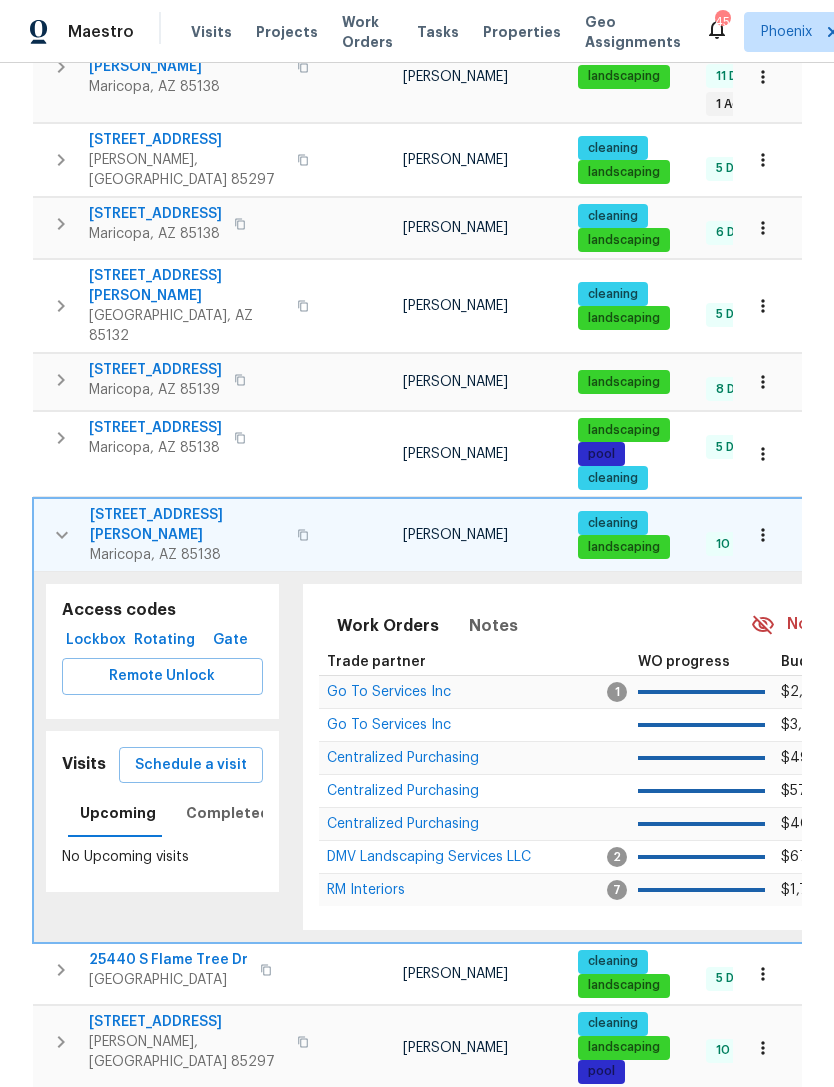 click on "Go To Services Inc" at bounding box center (389, 692) 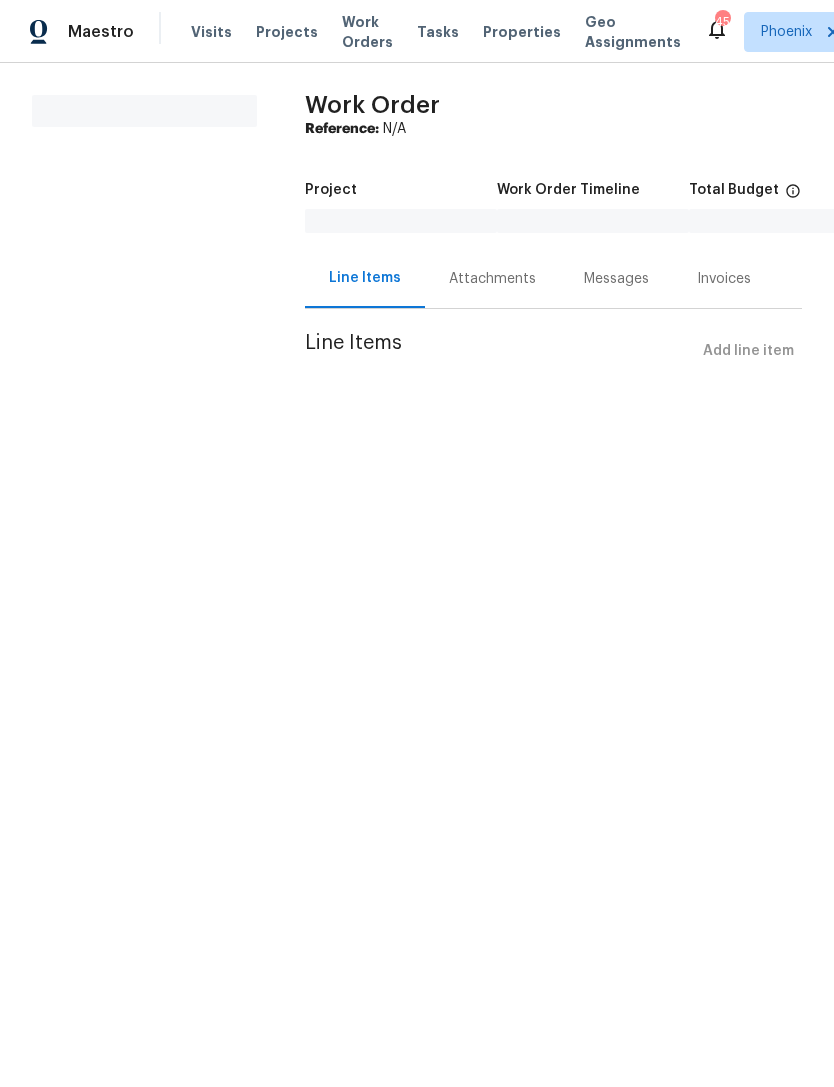 scroll, scrollTop: 0, scrollLeft: 0, axis: both 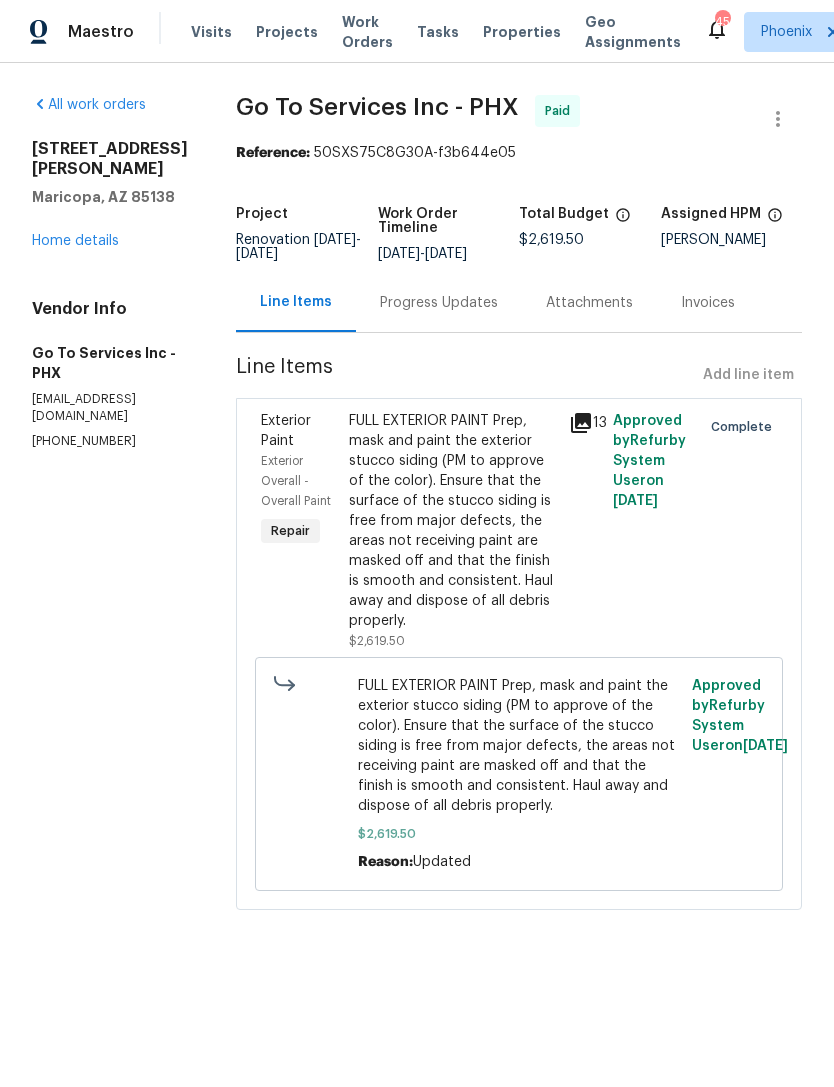 click on "Home details" at bounding box center (75, 241) 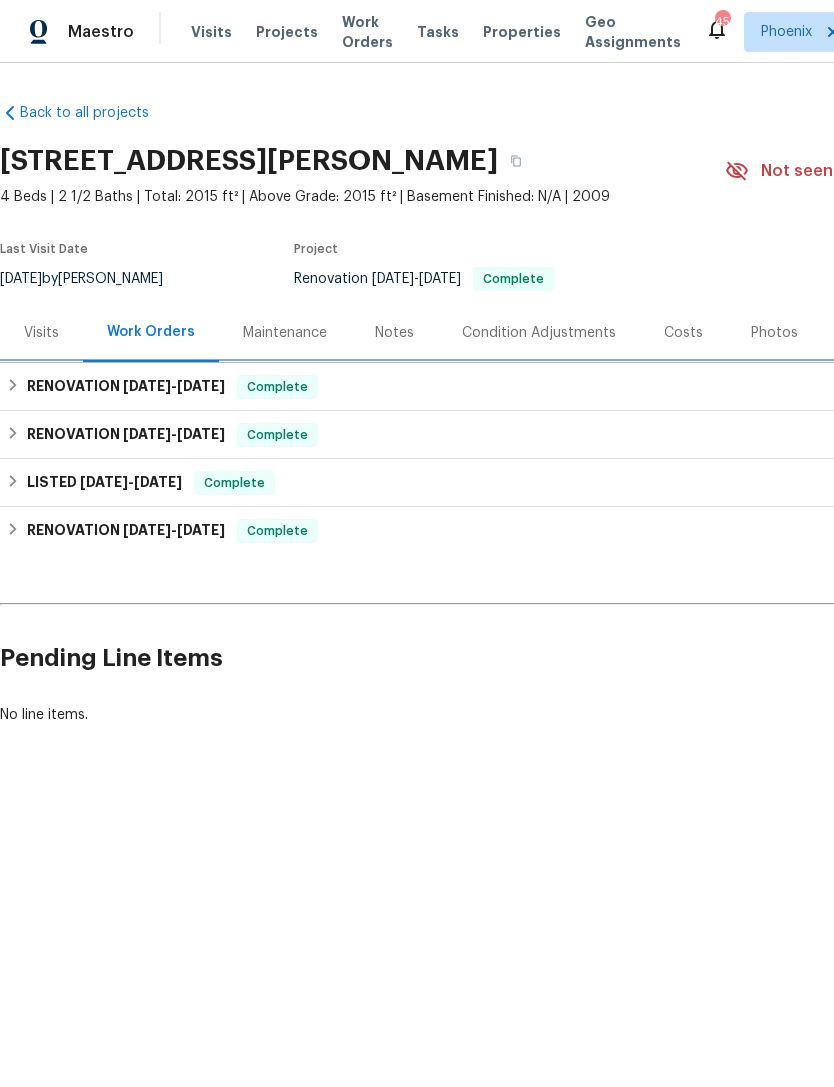 click on "RENOVATION   [DATE]  -  [DATE]" at bounding box center [126, 387] 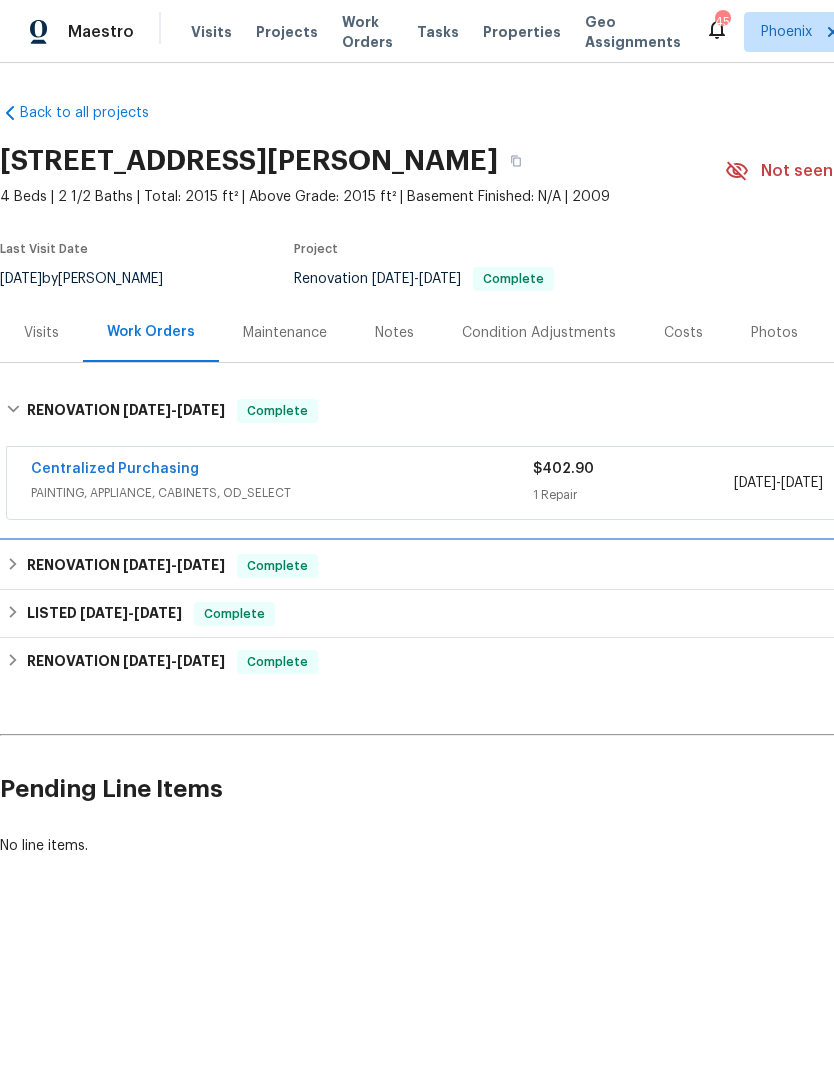 click on "RENOVATION   [DATE]  -  [DATE]" at bounding box center [126, 566] 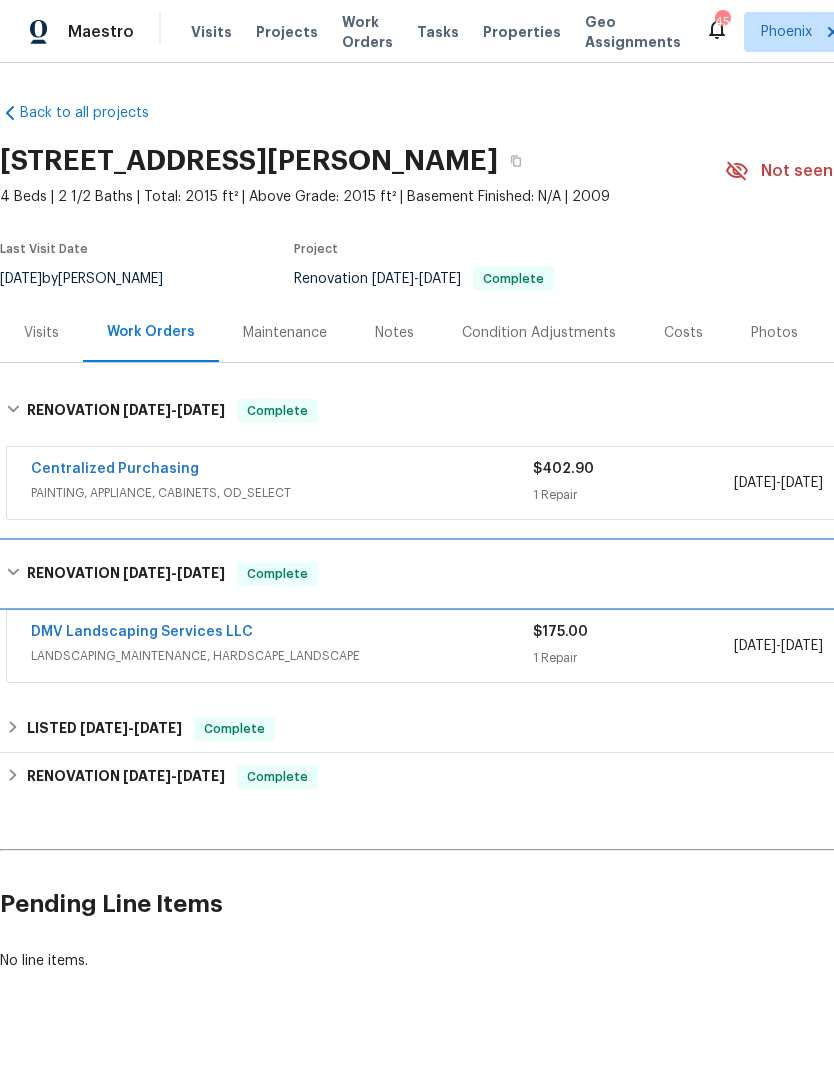 scroll, scrollTop: 39, scrollLeft: 0, axis: vertical 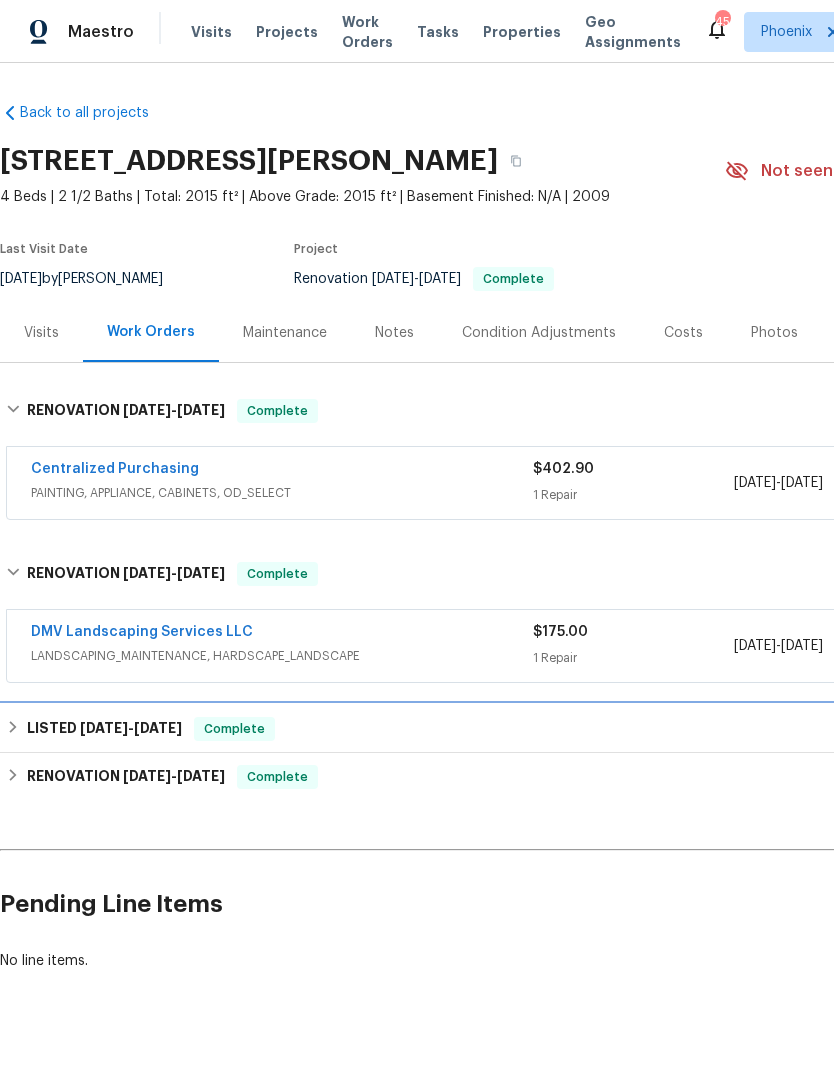 click on "[DATE]" at bounding box center (158, 728) 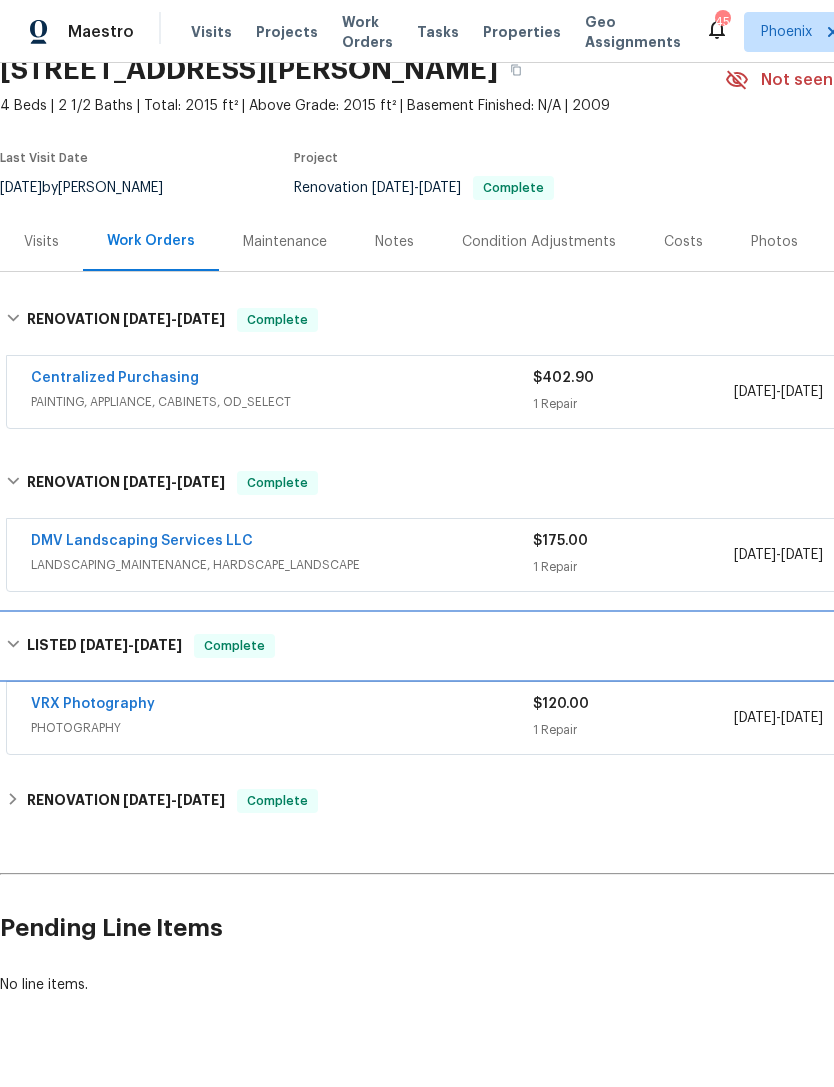 scroll, scrollTop: 90, scrollLeft: 0, axis: vertical 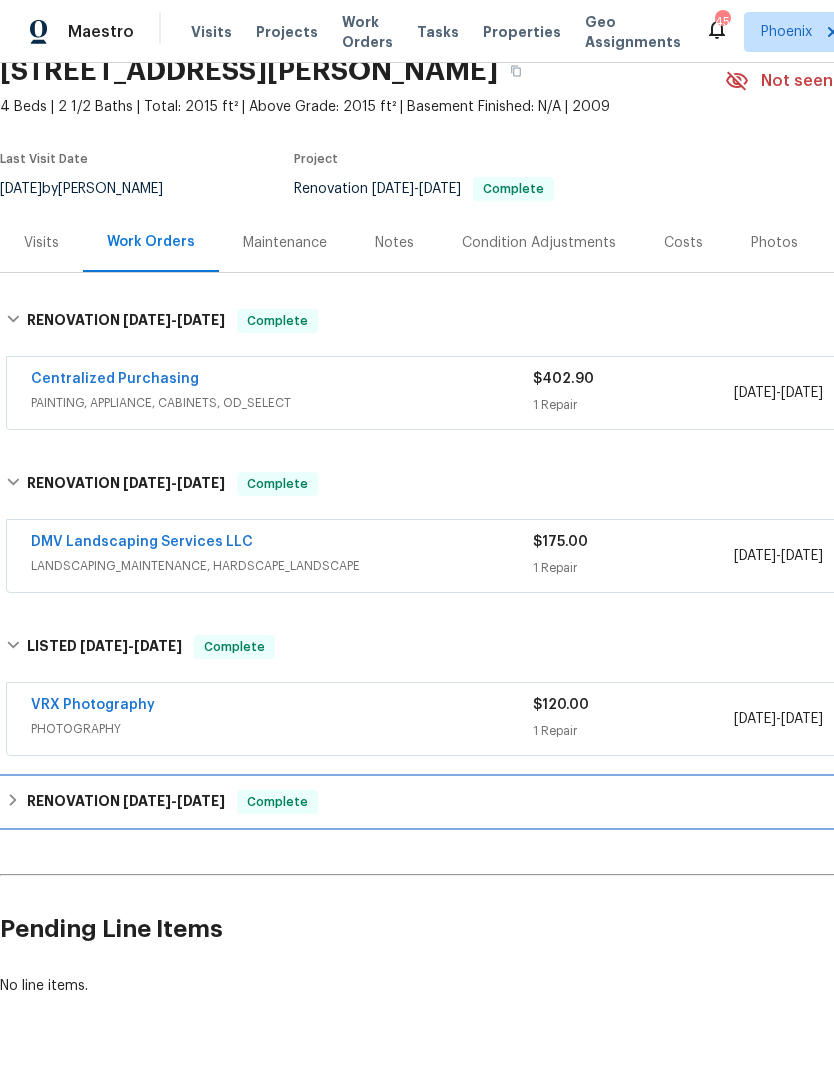 click on "[DATE]" at bounding box center (201, 801) 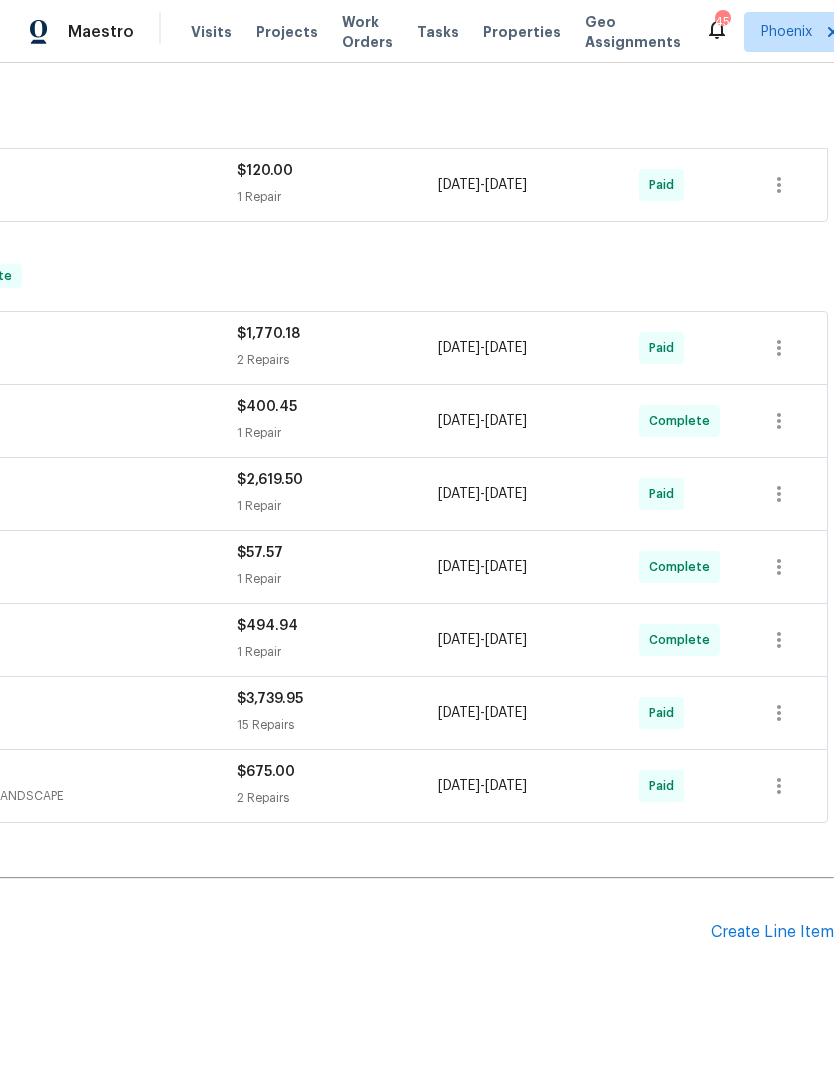 scroll, scrollTop: 624, scrollLeft: 296, axis: both 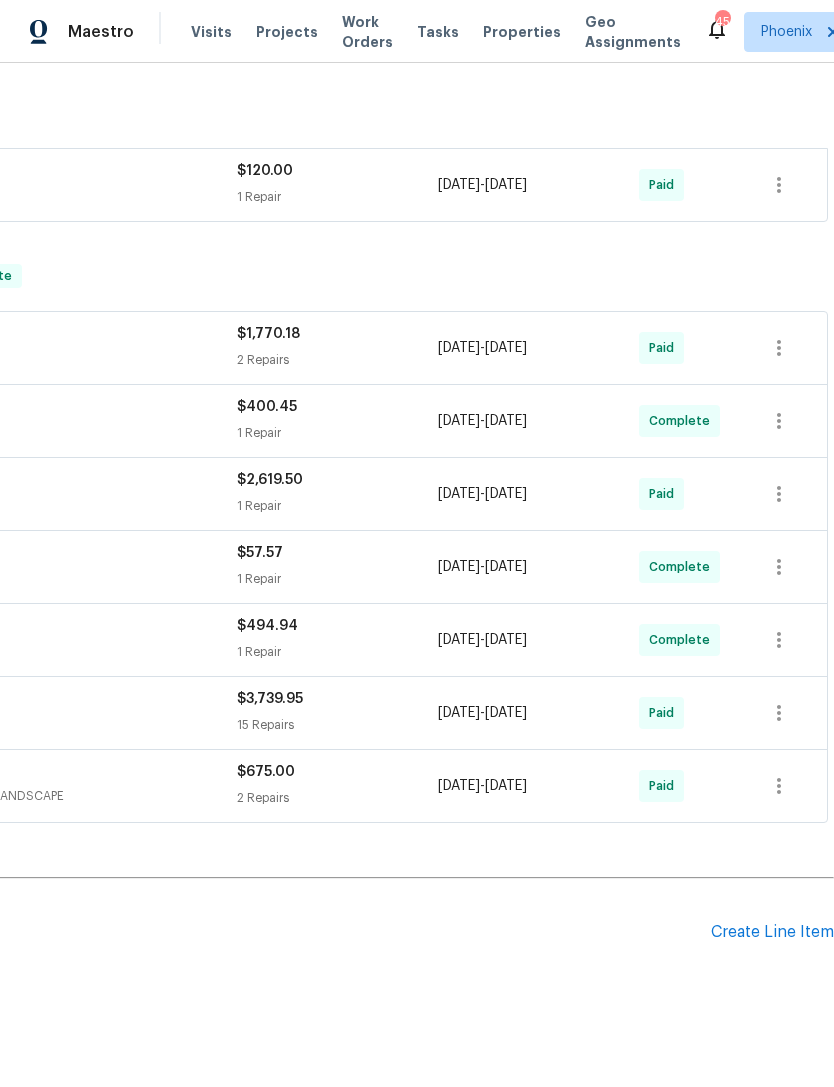 click on "Create Line Item" at bounding box center (772, 932) 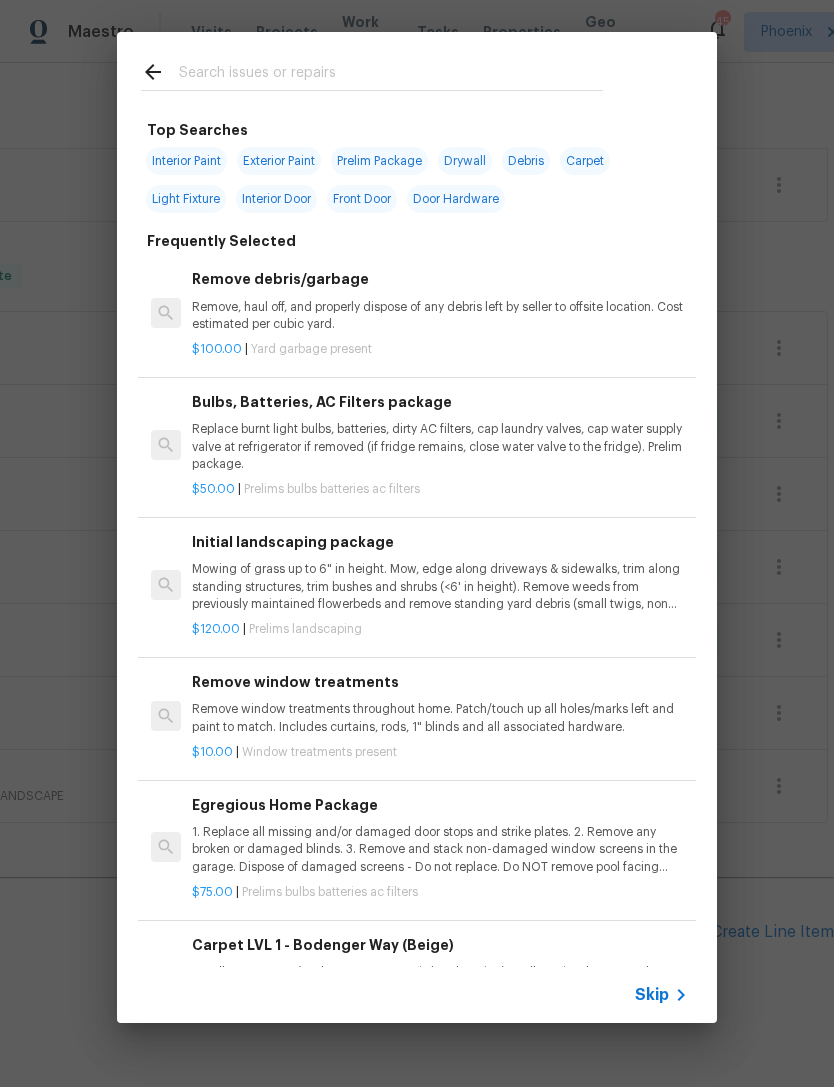 click at bounding box center [391, 75] 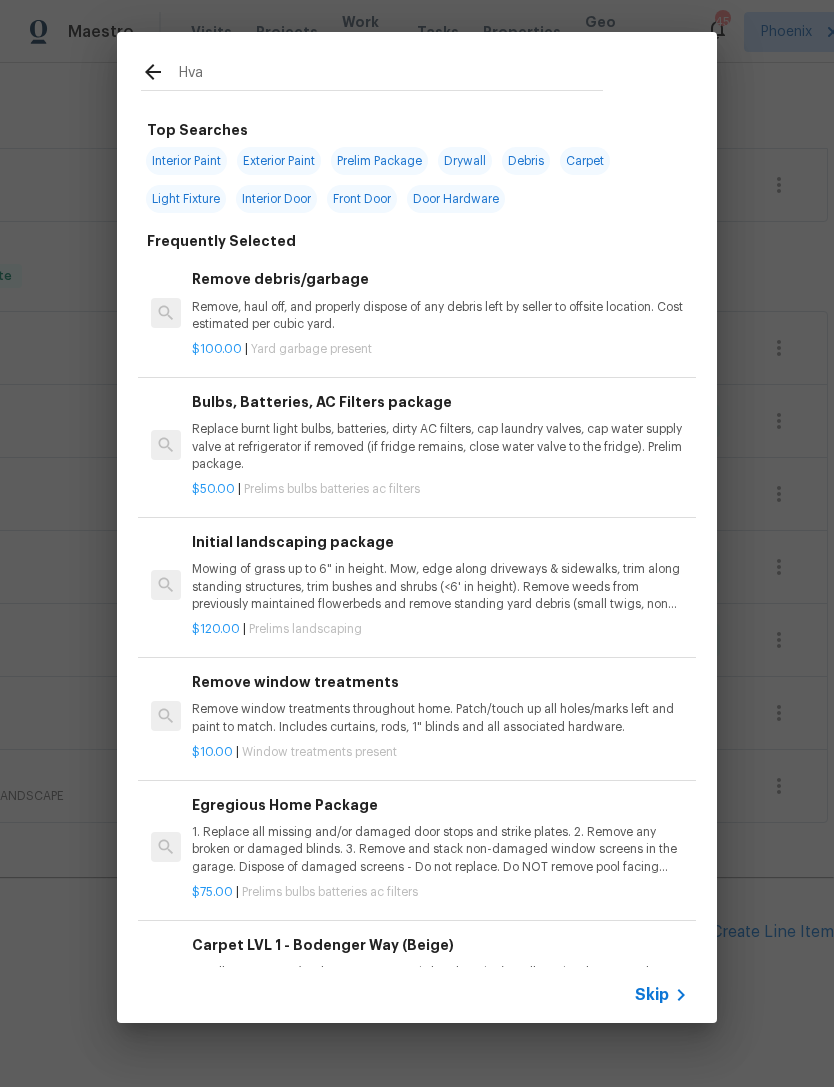 type on "Hvac" 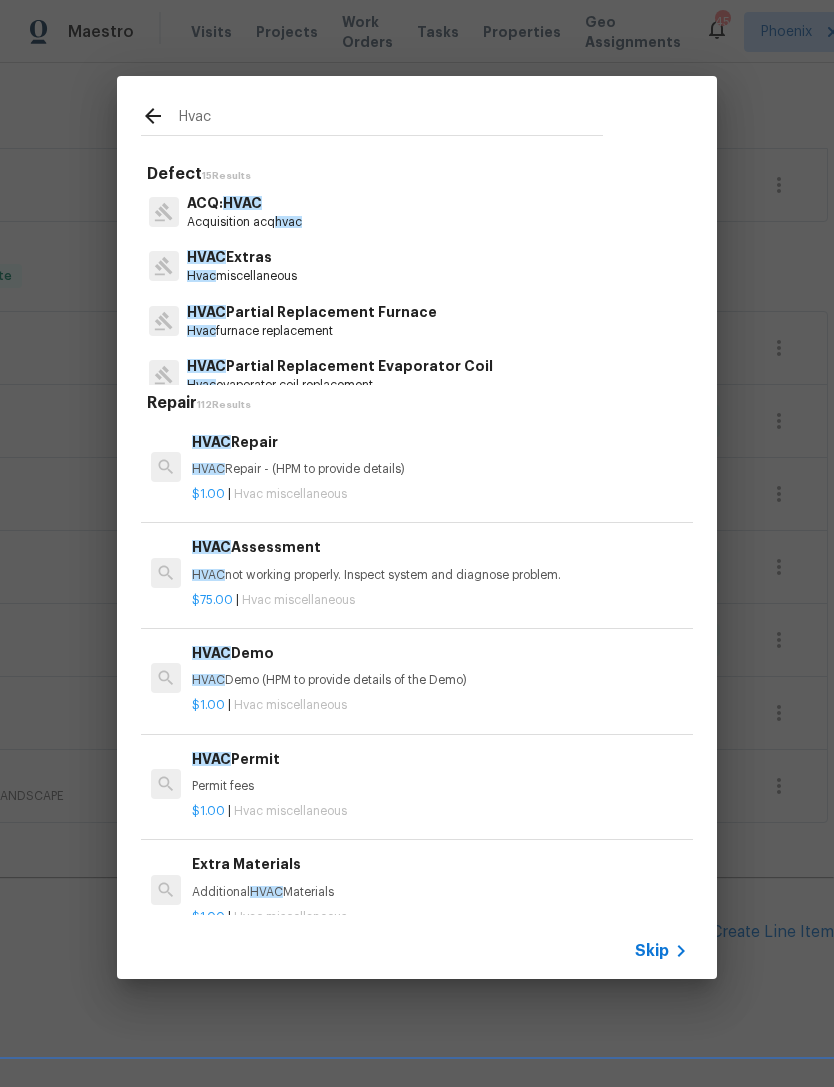 click on "HVAC  not working properly. Inspect system and diagnose problem." at bounding box center [440, 575] 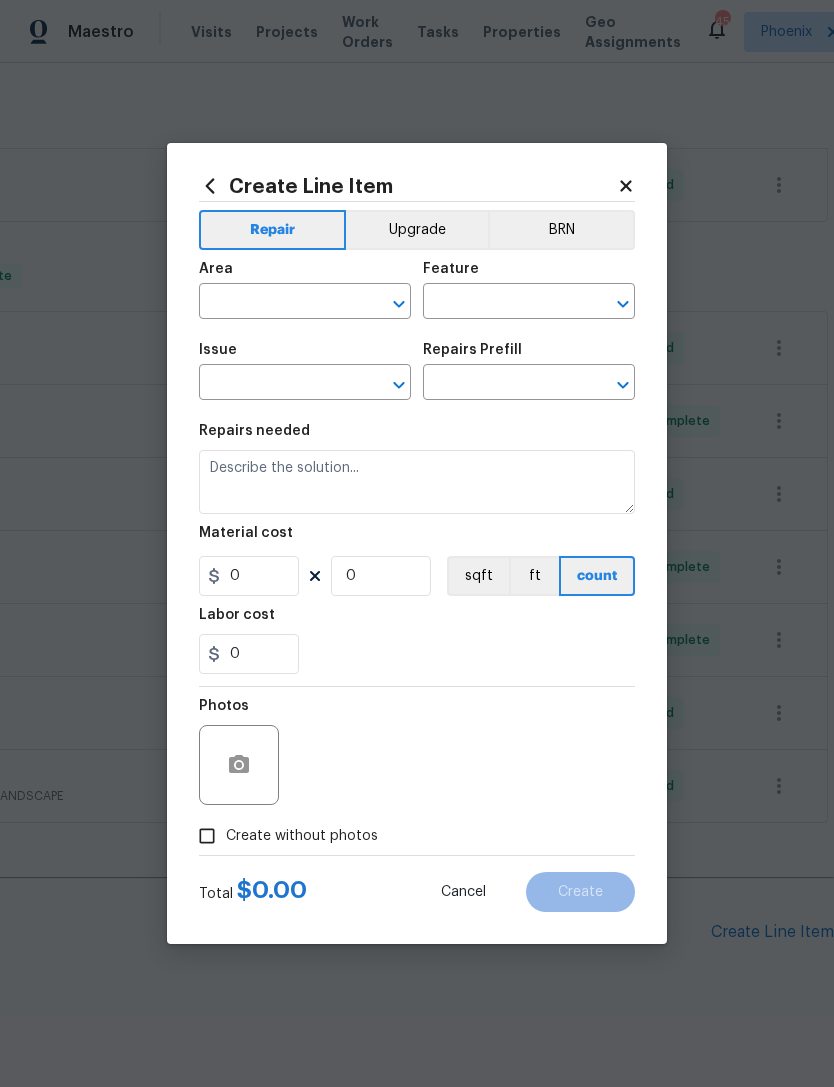 type on "HVAC" 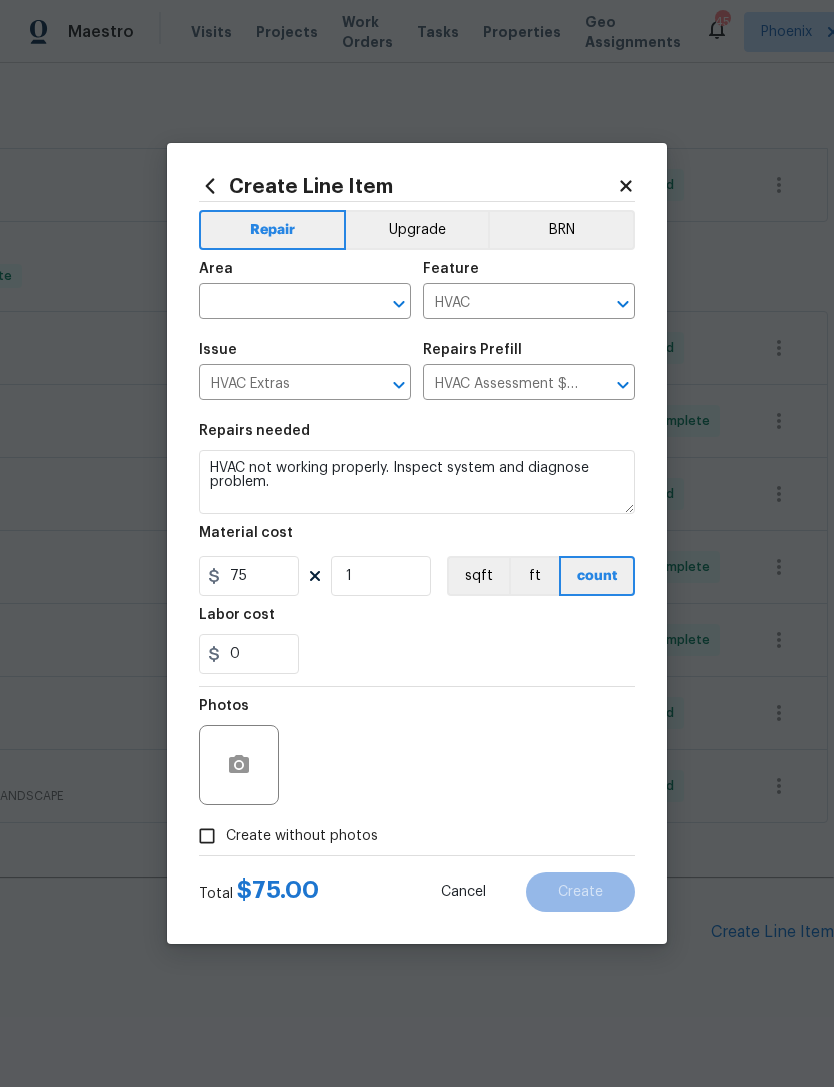 click at bounding box center [277, 303] 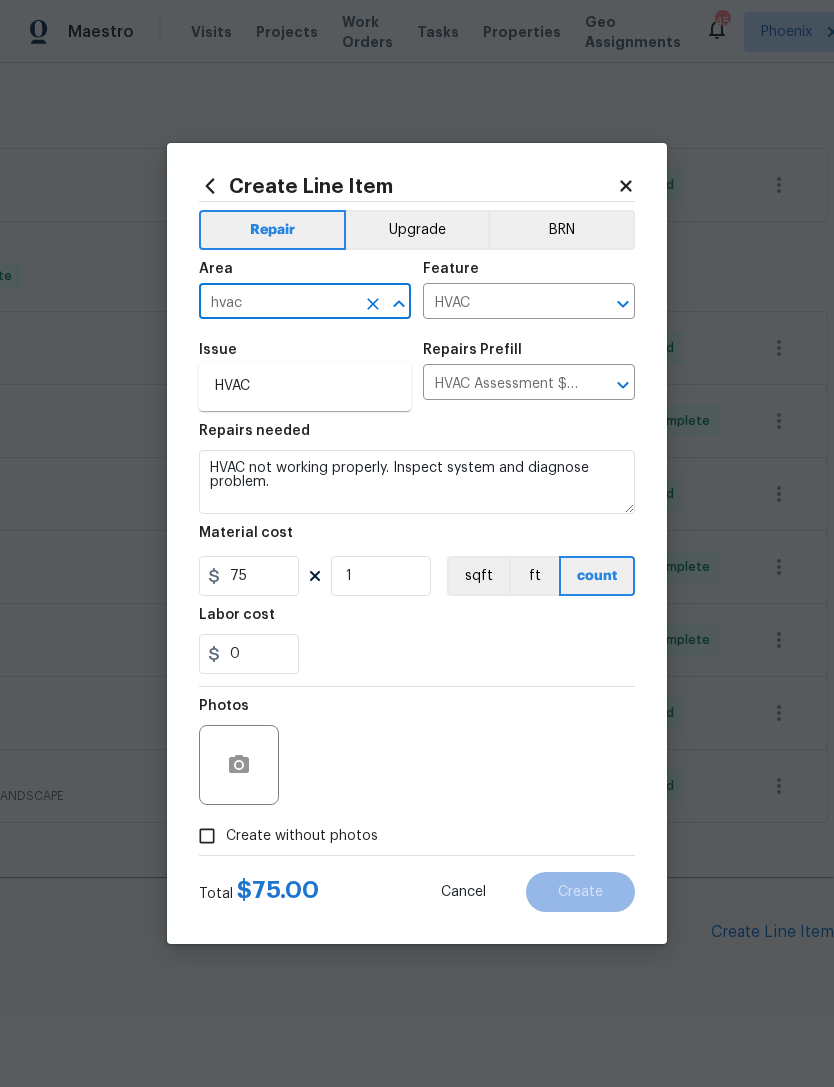 click on "HVAC" at bounding box center (305, 386) 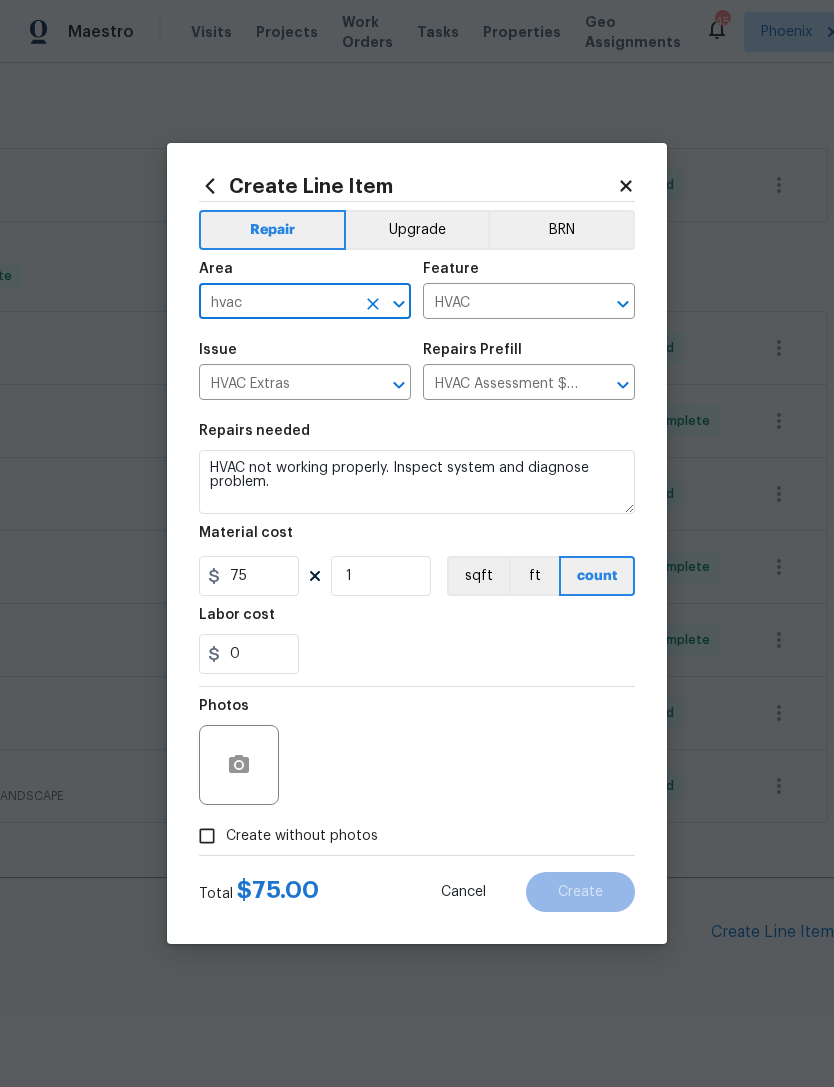 type on "HVAC" 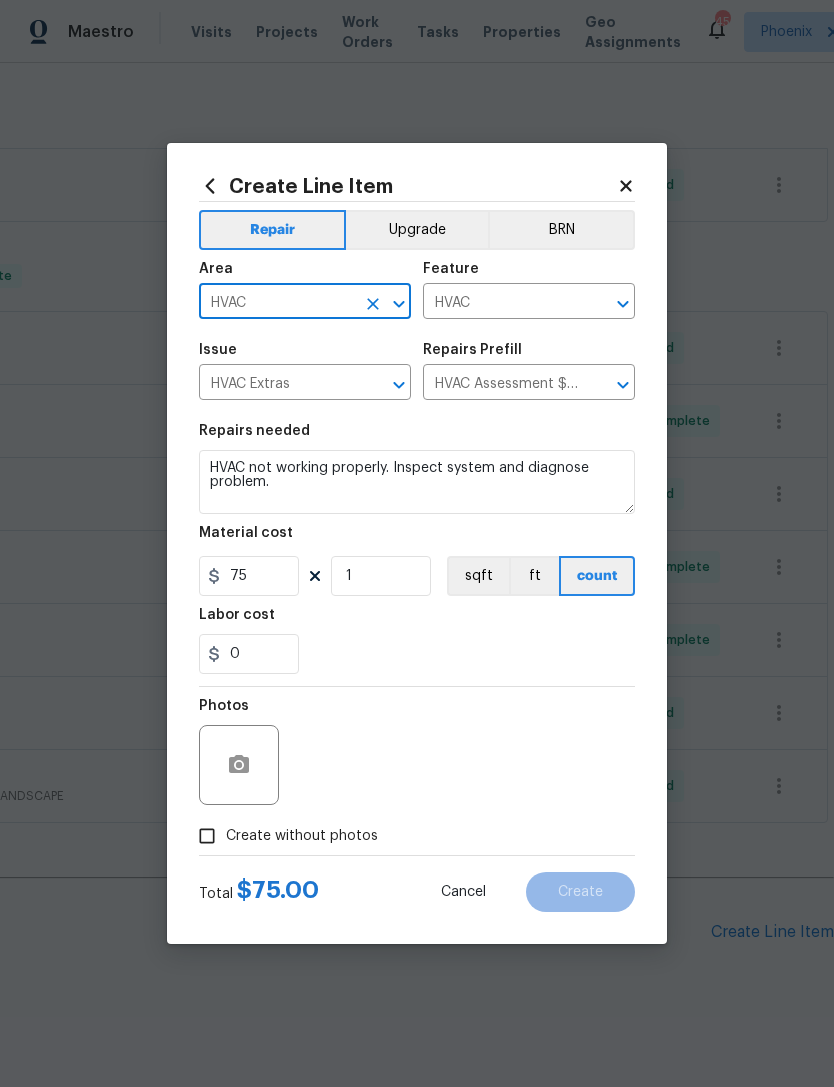 click on "0" at bounding box center [417, 654] 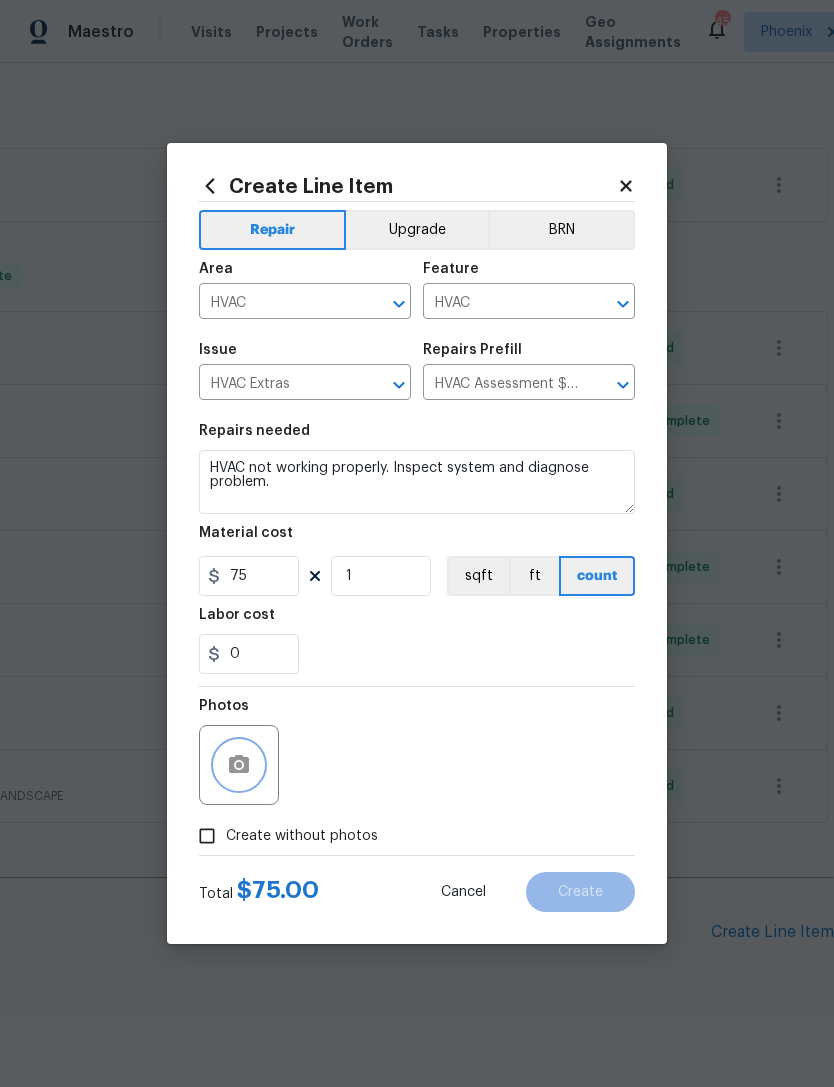 click 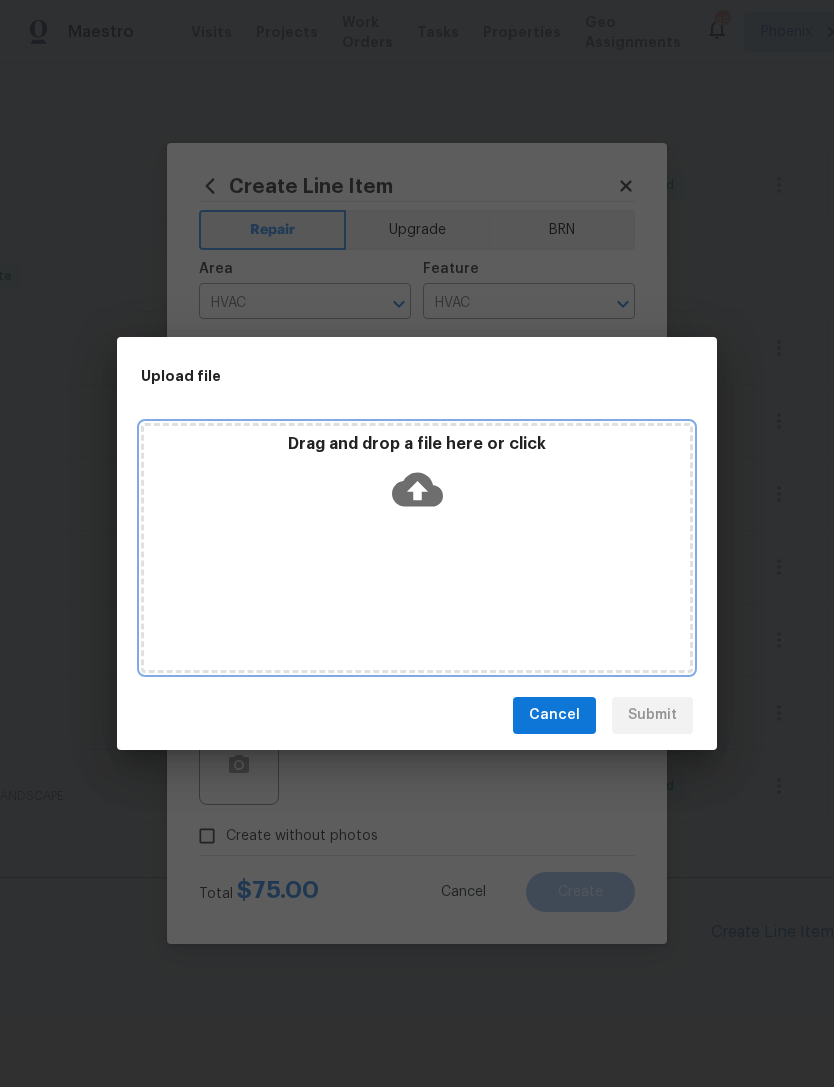 click on "Drag and drop a file here or click" at bounding box center (417, 477) 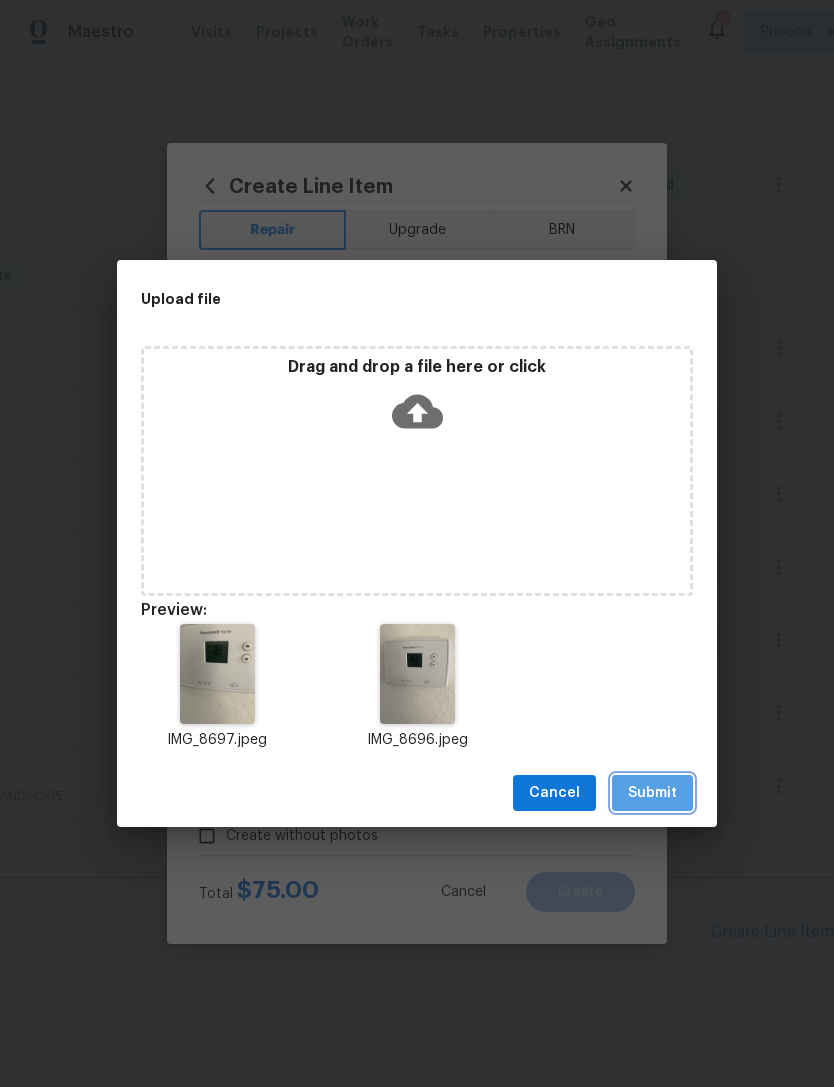 click on "Submit" at bounding box center [652, 793] 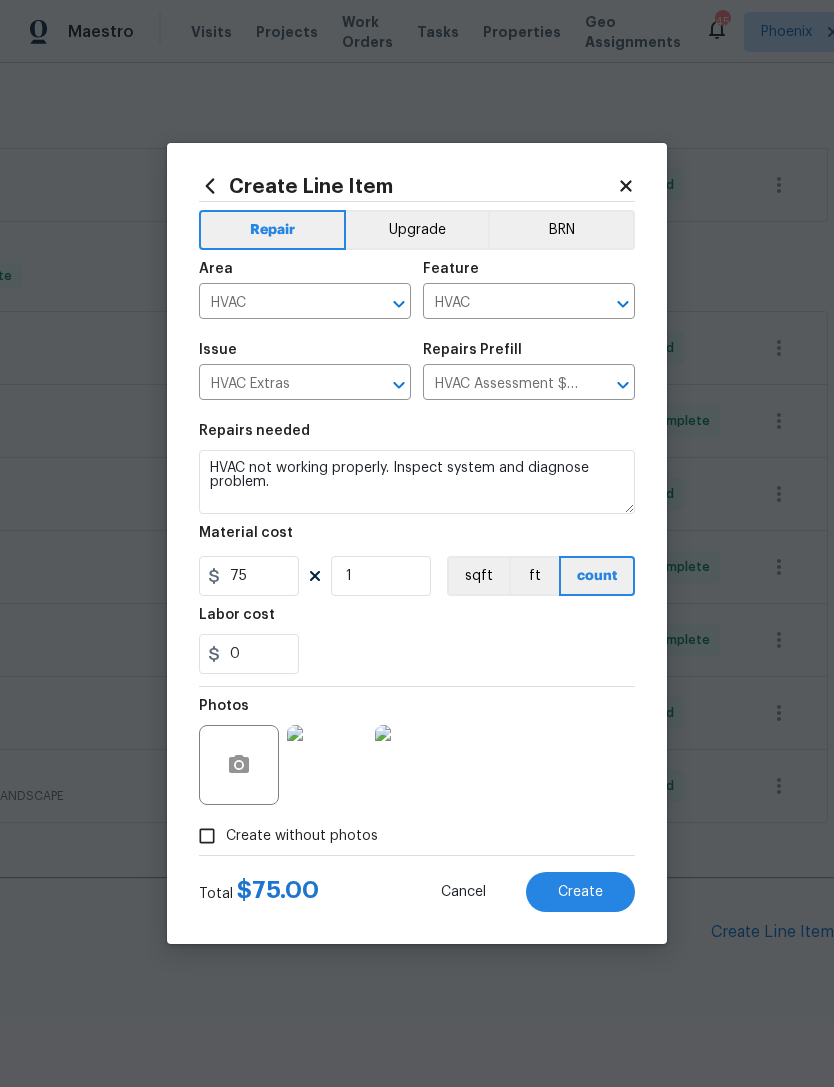 click on "Create" at bounding box center (580, 892) 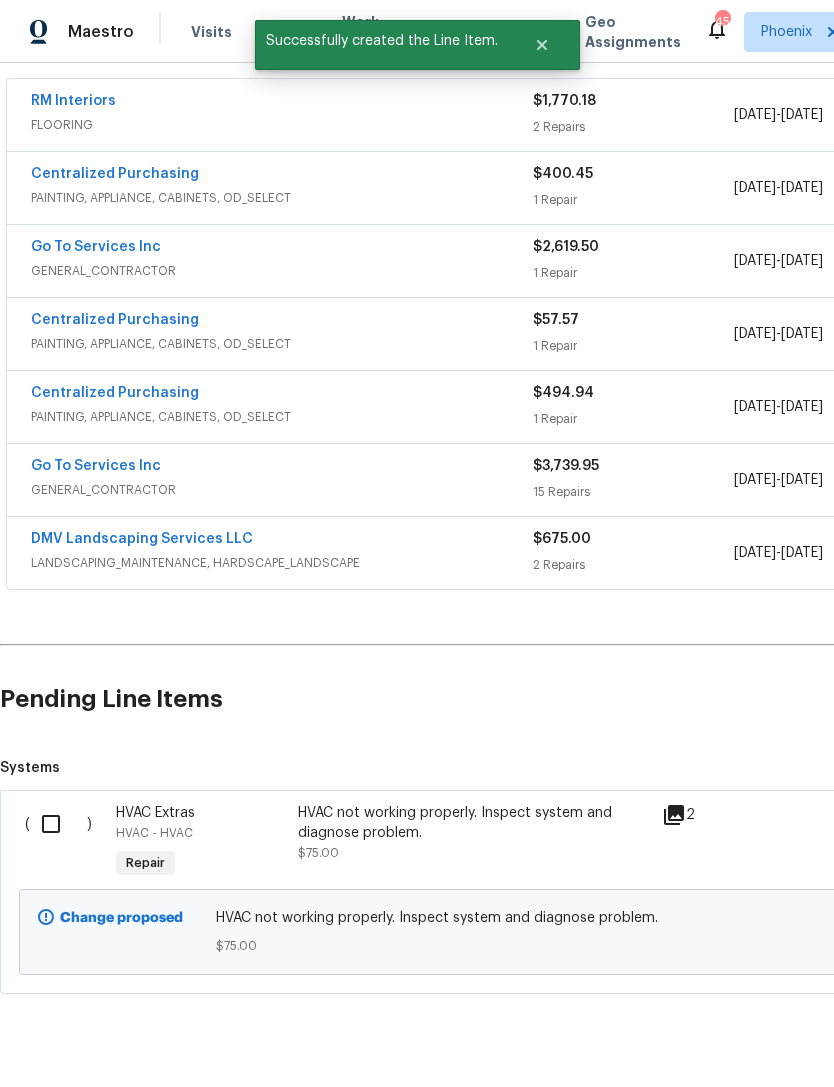 scroll, scrollTop: 856, scrollLeft: 0, axis: vertical 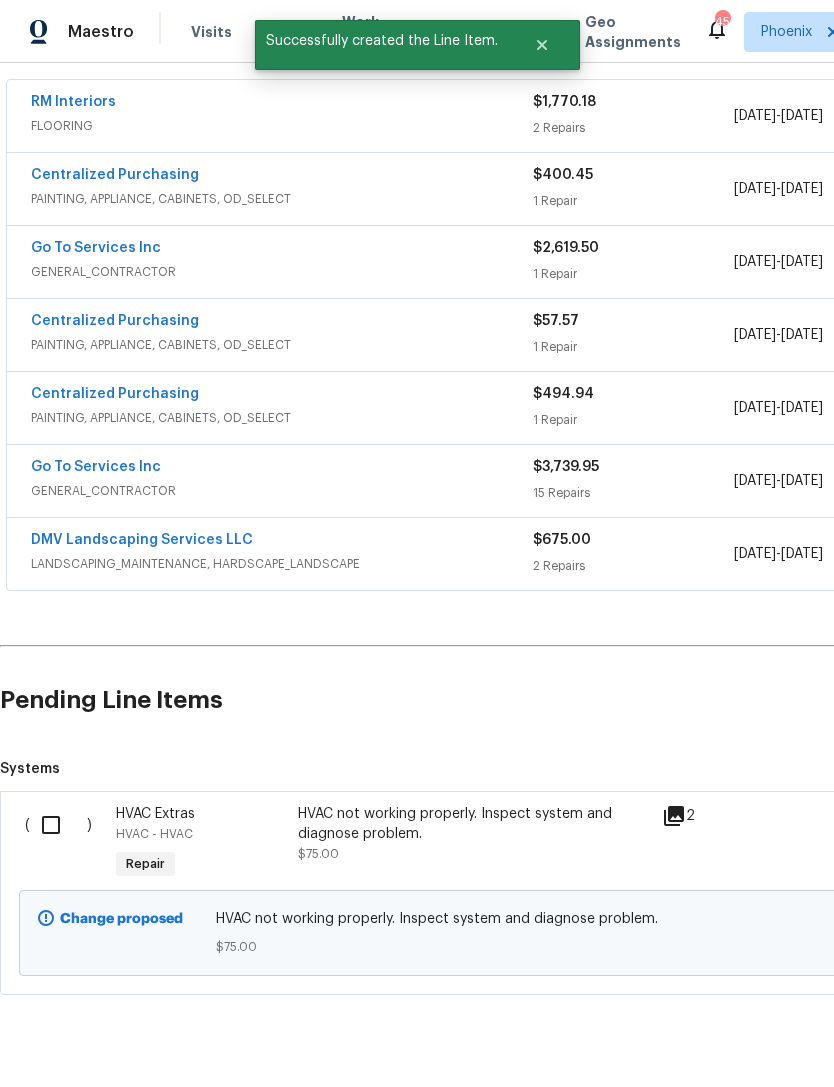 click at bounding box center (58, 825) 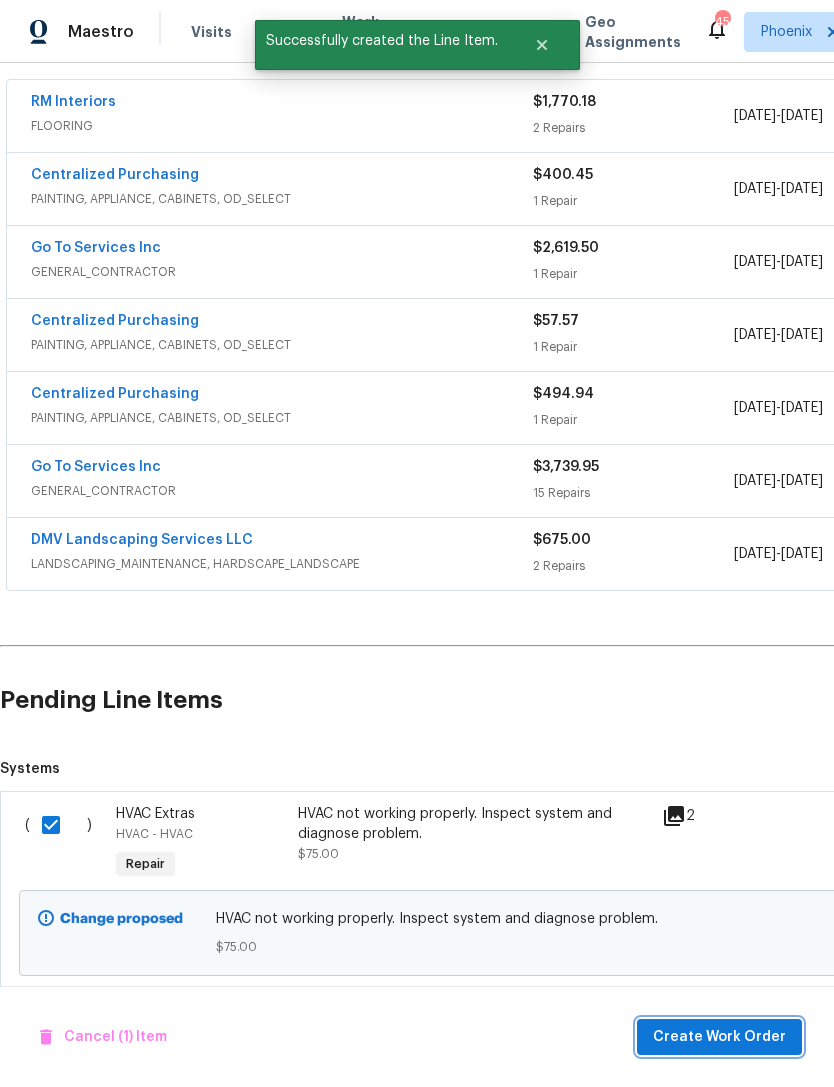 click on "Create Work Order" at bounding box center (719, 1037) 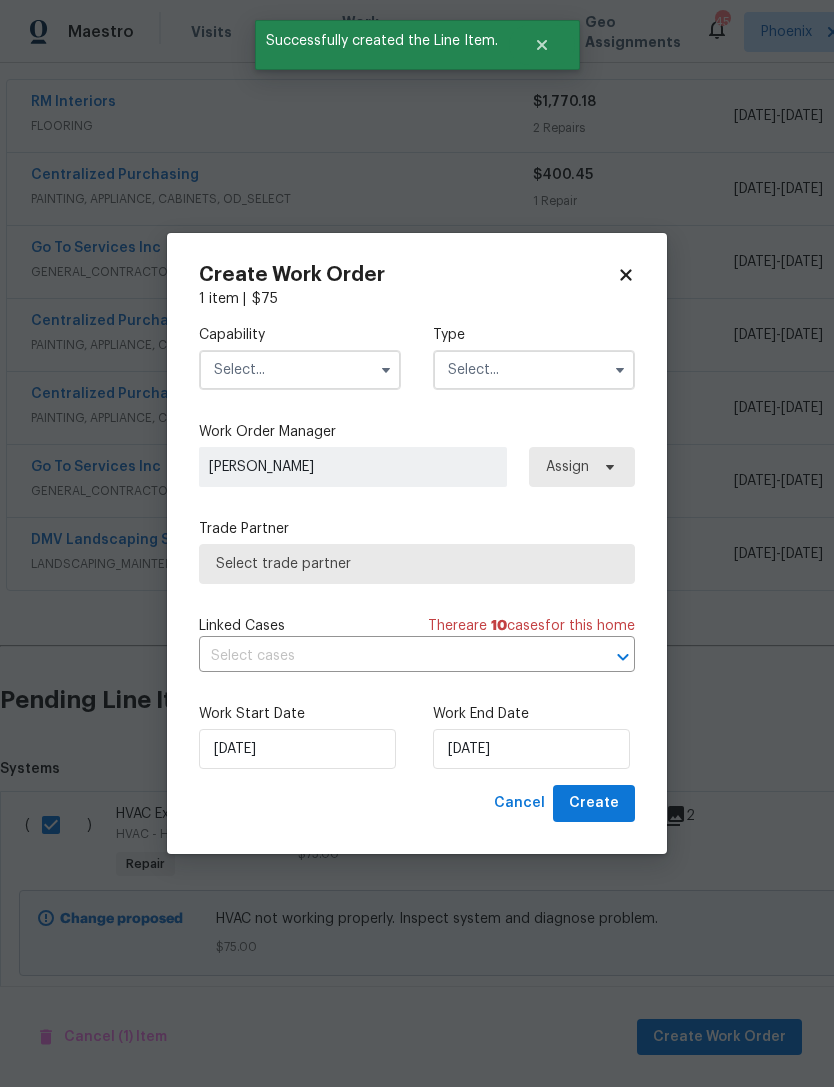 click at bounding box center [300, 370] 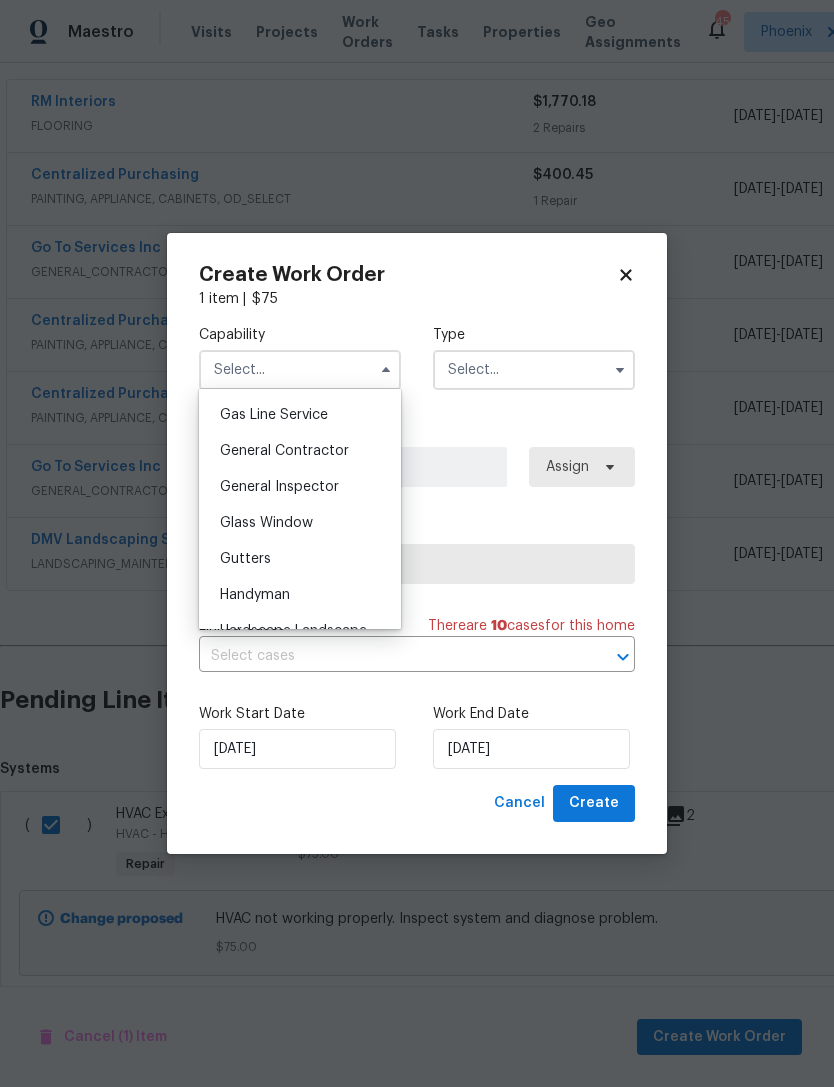 scroll, scrollTop: 901, scrollLeft: 0, axis: vertical 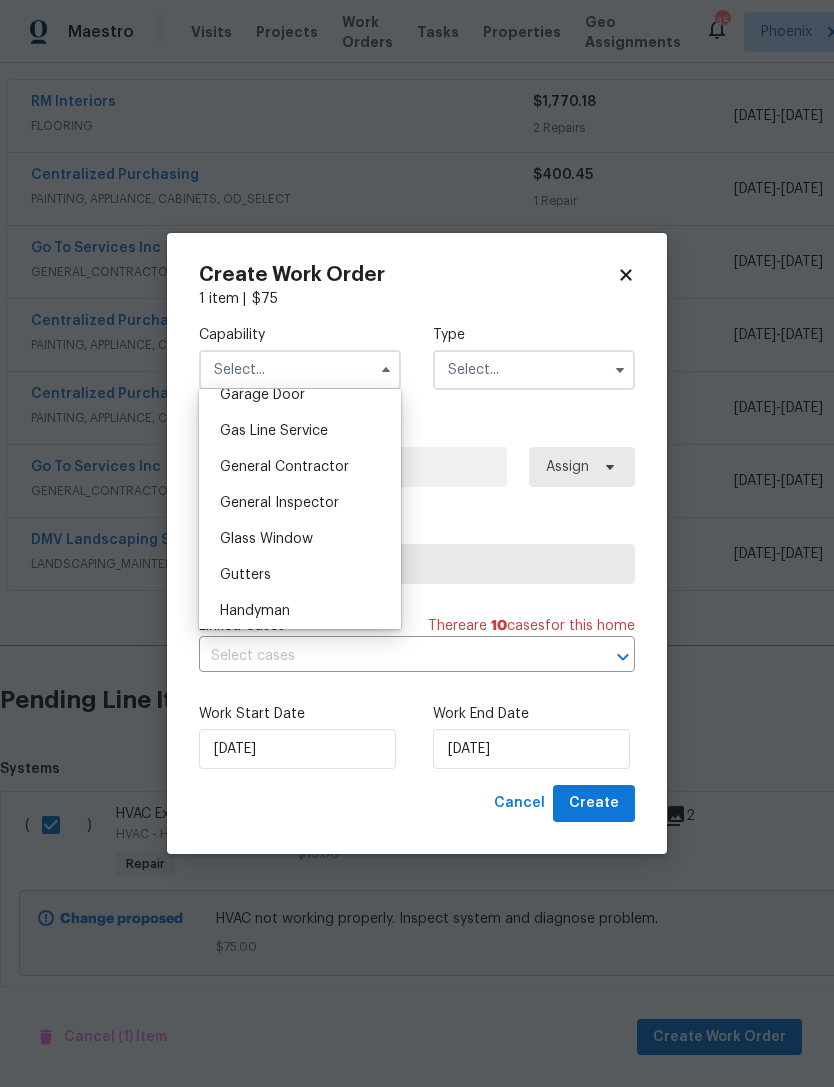 click on "General Contractor" at bounding box center [284, 467] 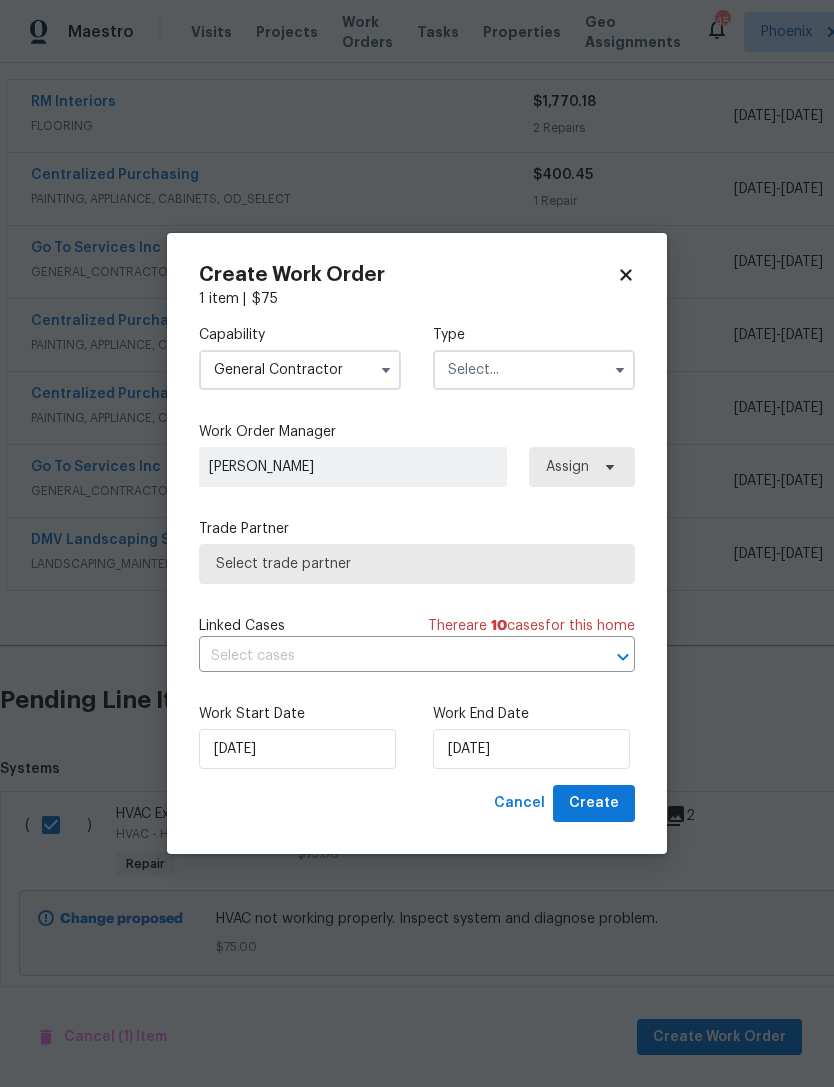 click at bounding box center [534, 370] 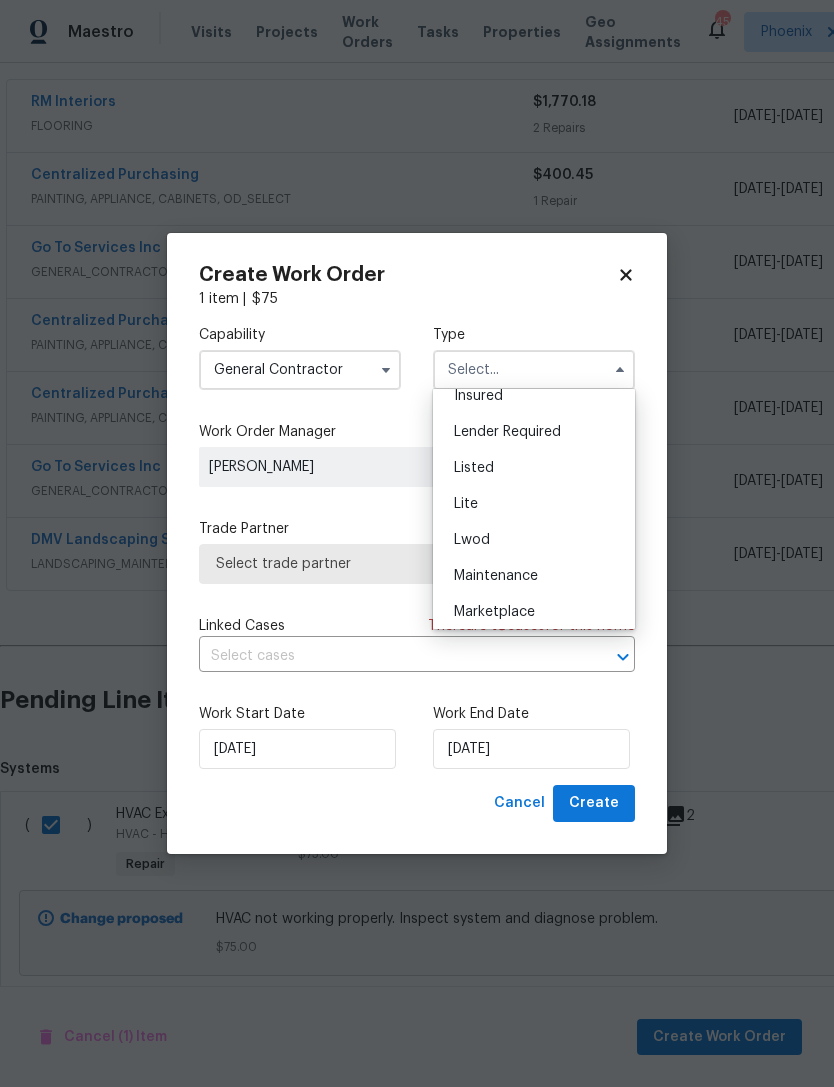 scroll, scrollTop: 163, scrollLeft: 0, axis: vertical 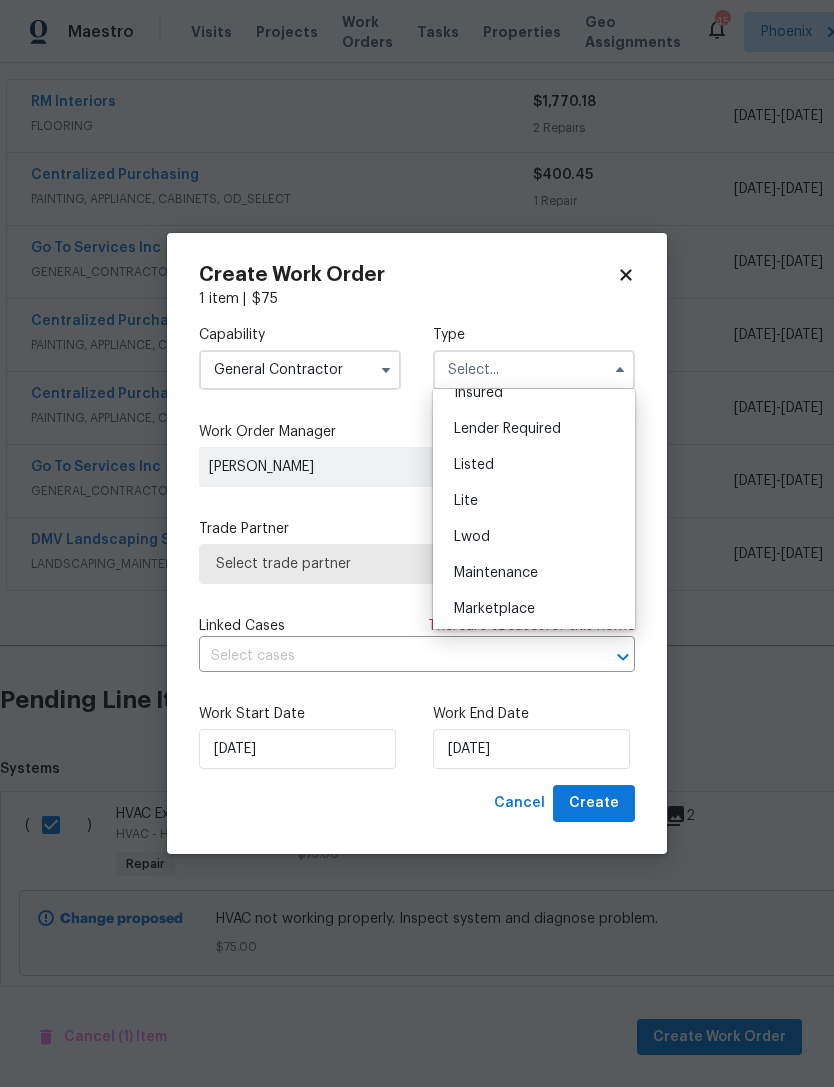 click on "General Contractor" at bounding box center (300, 370) 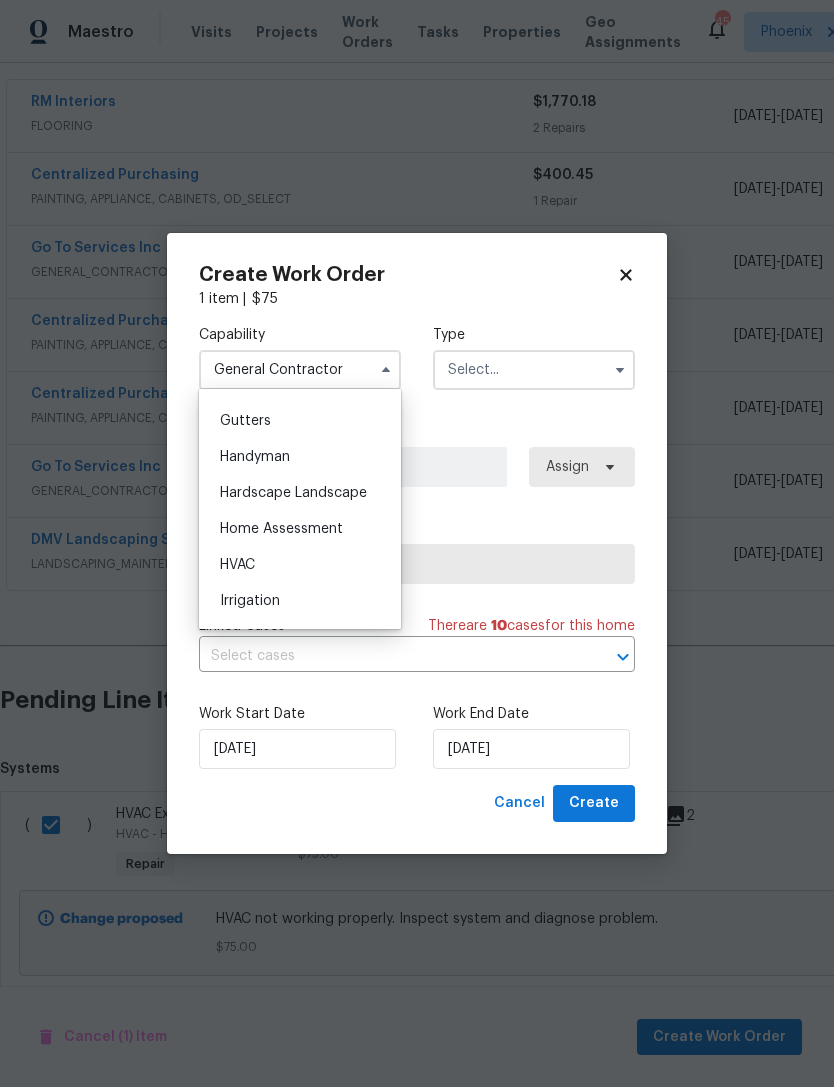 scroll, scrollTop: 1093, scrollLeft: 0, axis: vertical 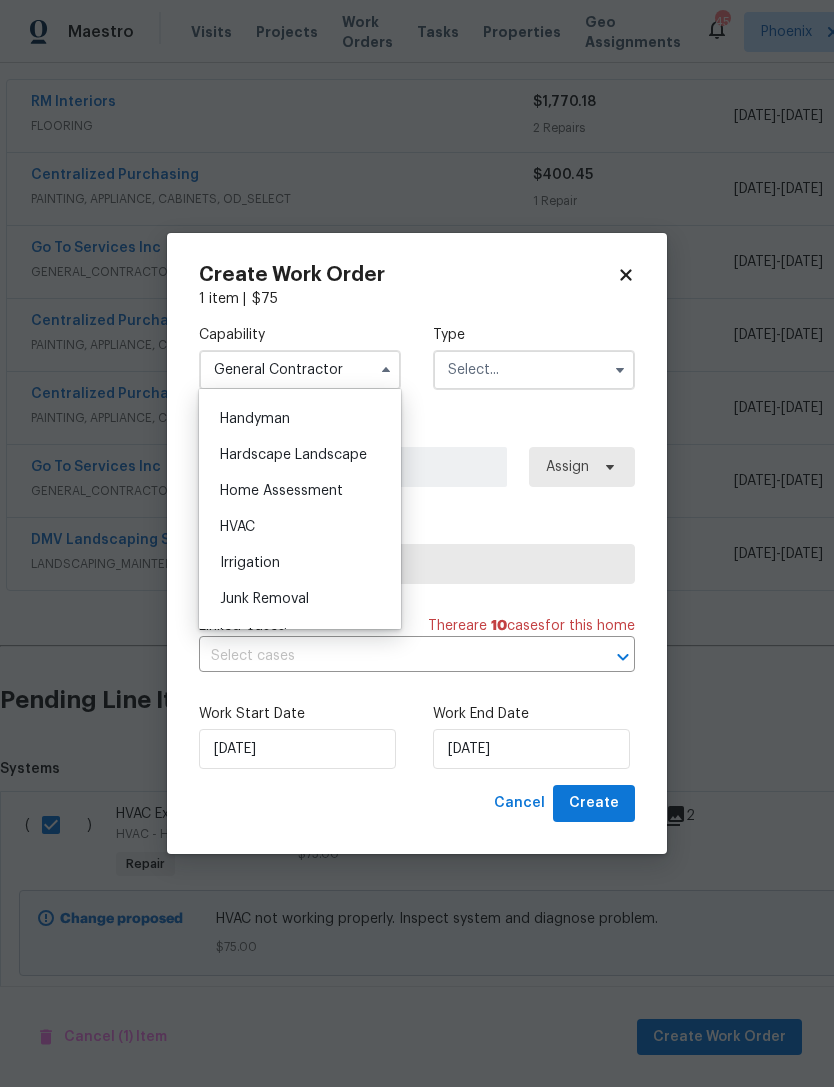 click on "HVAC" at bounding box center [237, 527] 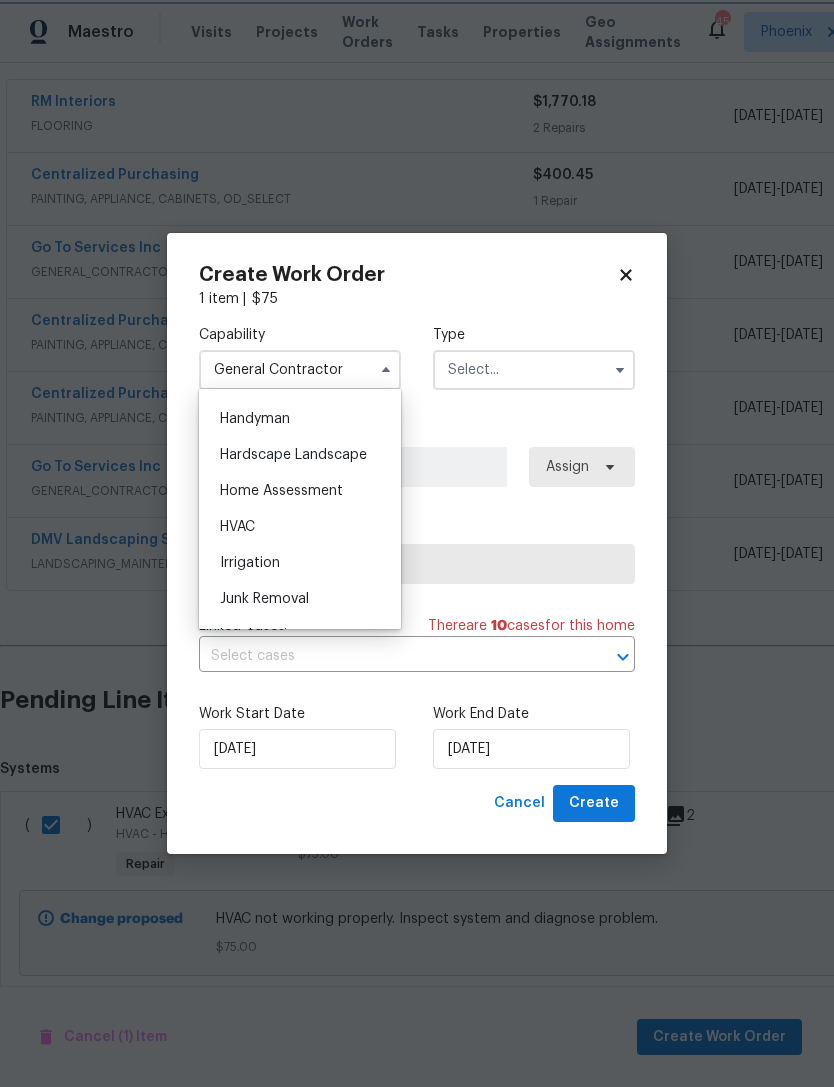 type on "HVAC" 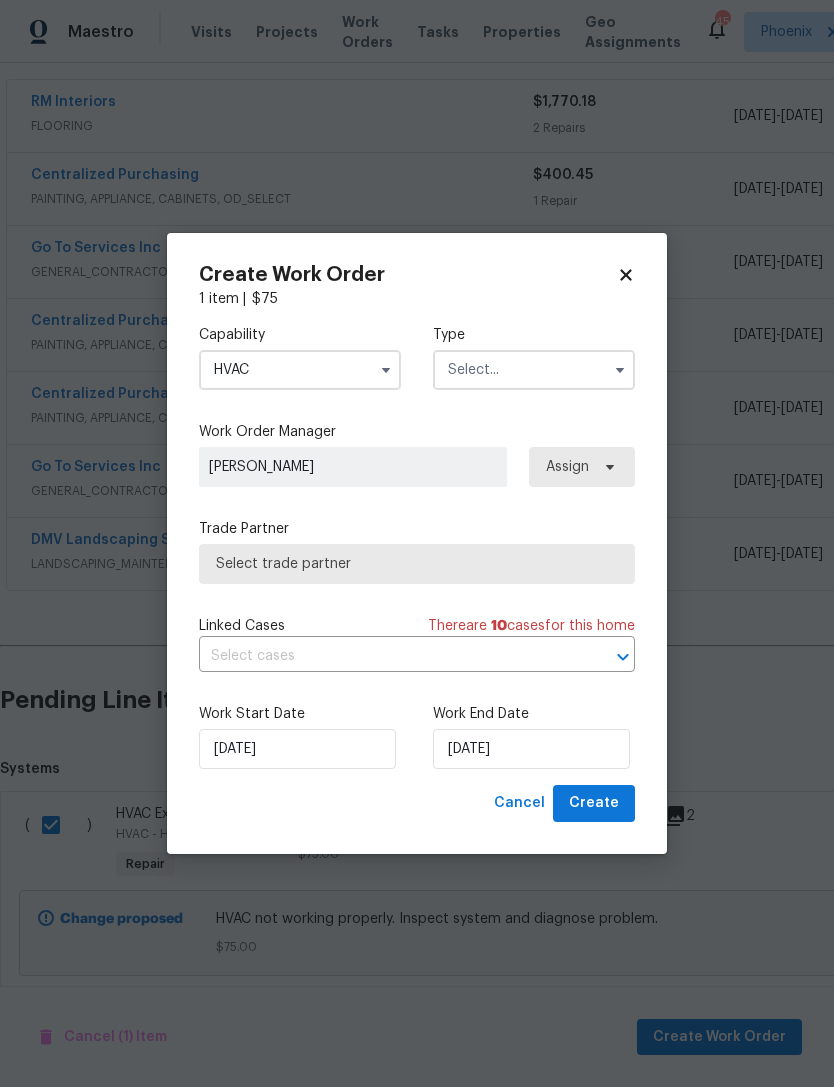 click at bounding box center [534, 370] 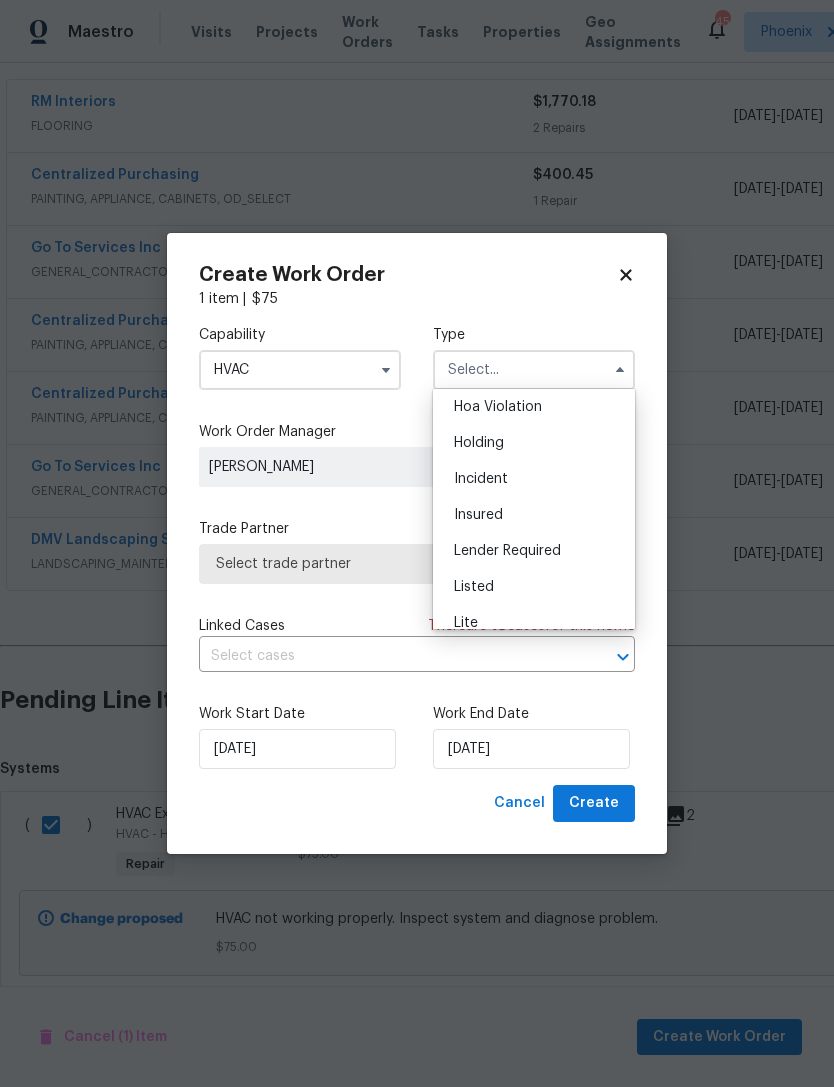 scroll, scrollTop: 70, scrollLeft: 0, axis: vertical 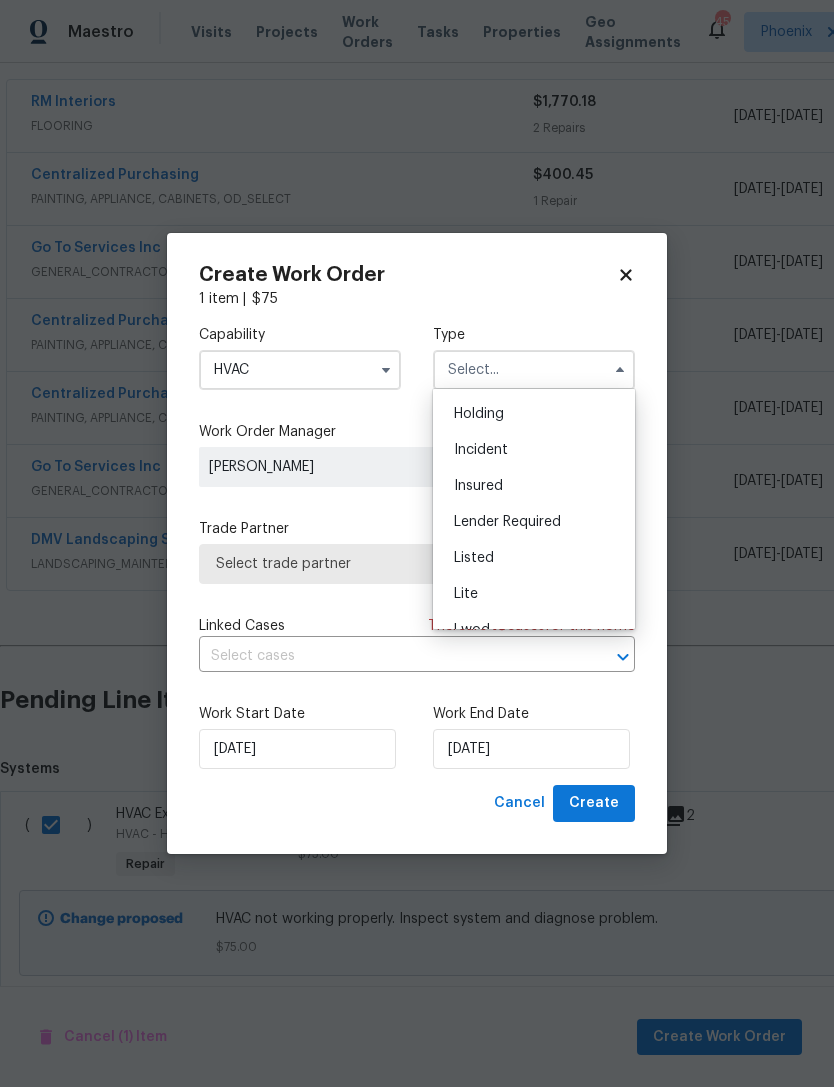 click on "Listed" at bounding box center (474, 558) 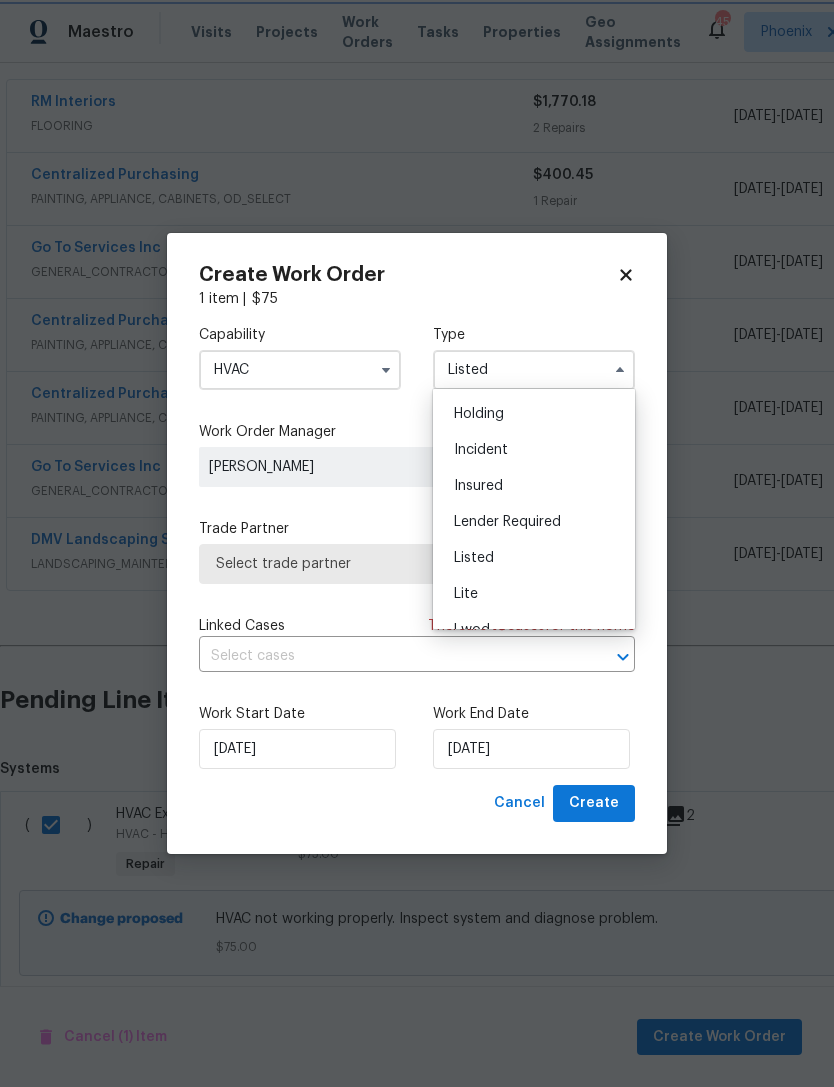 scroll, scrollTop: 0, scrollLeft: 0, axis: both 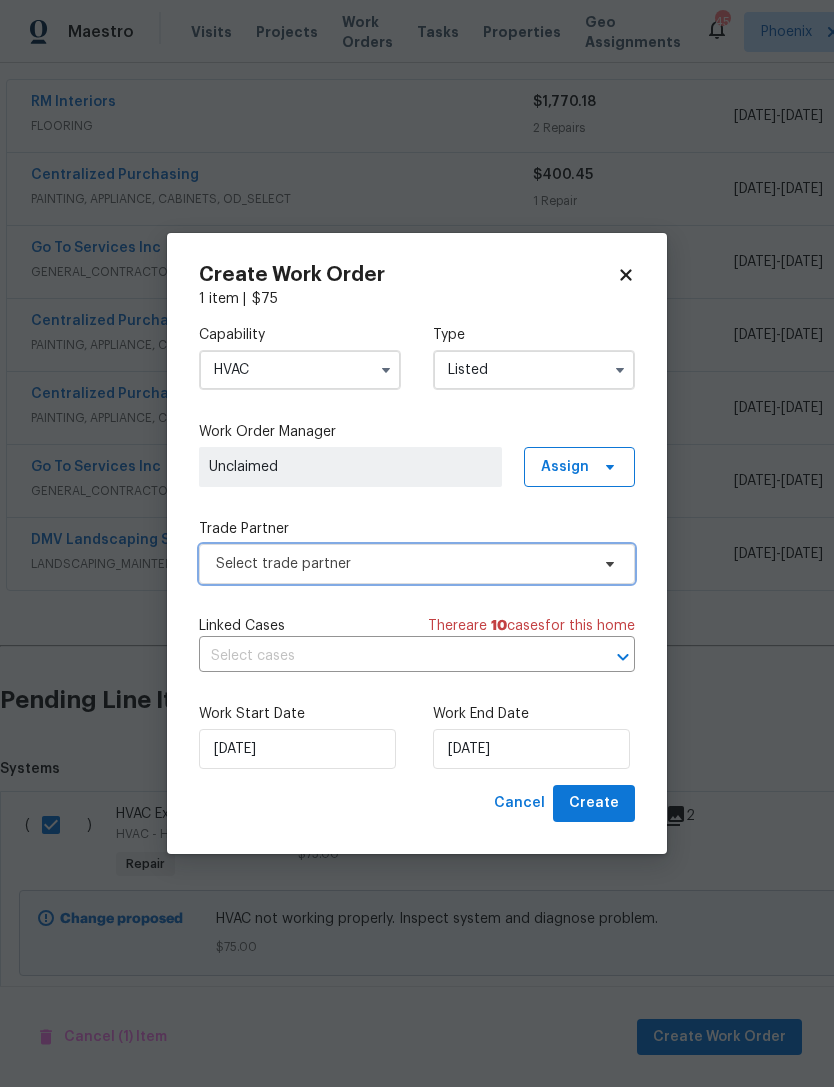 click on "Select trade partner" at bounding box center [417, 564] 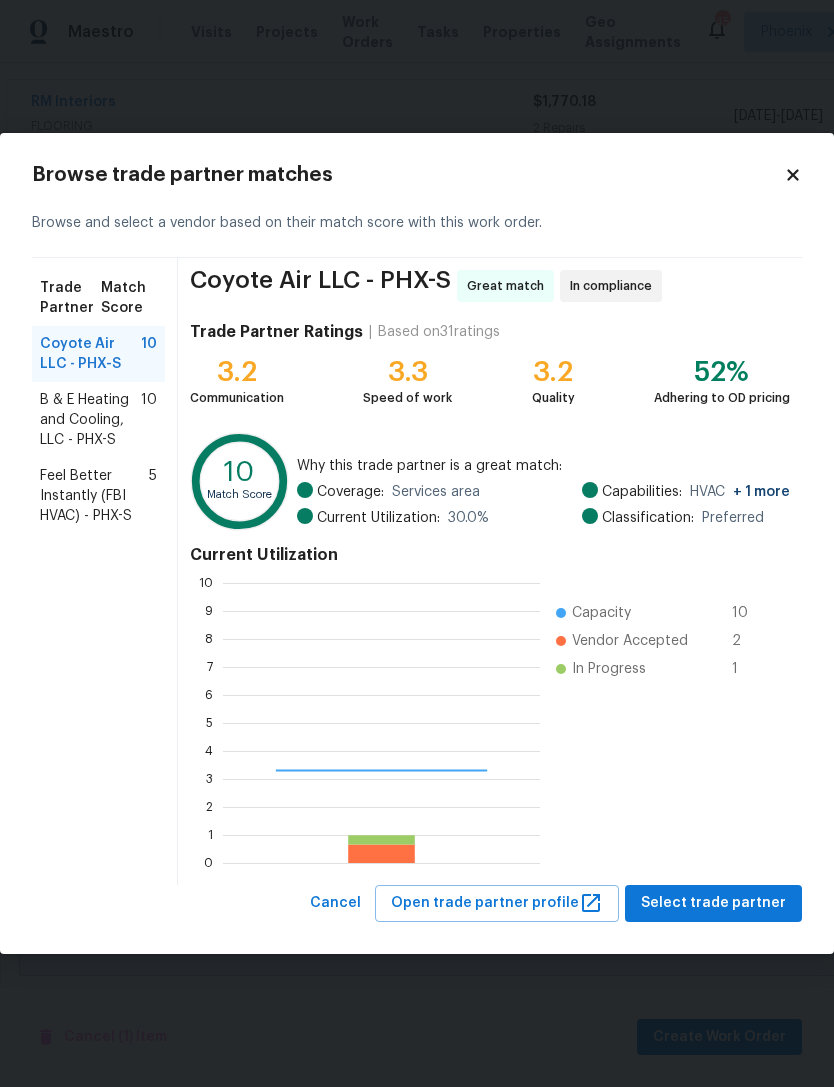 scroll, scrollTop: 2, scrollLeft: 2, axis: both 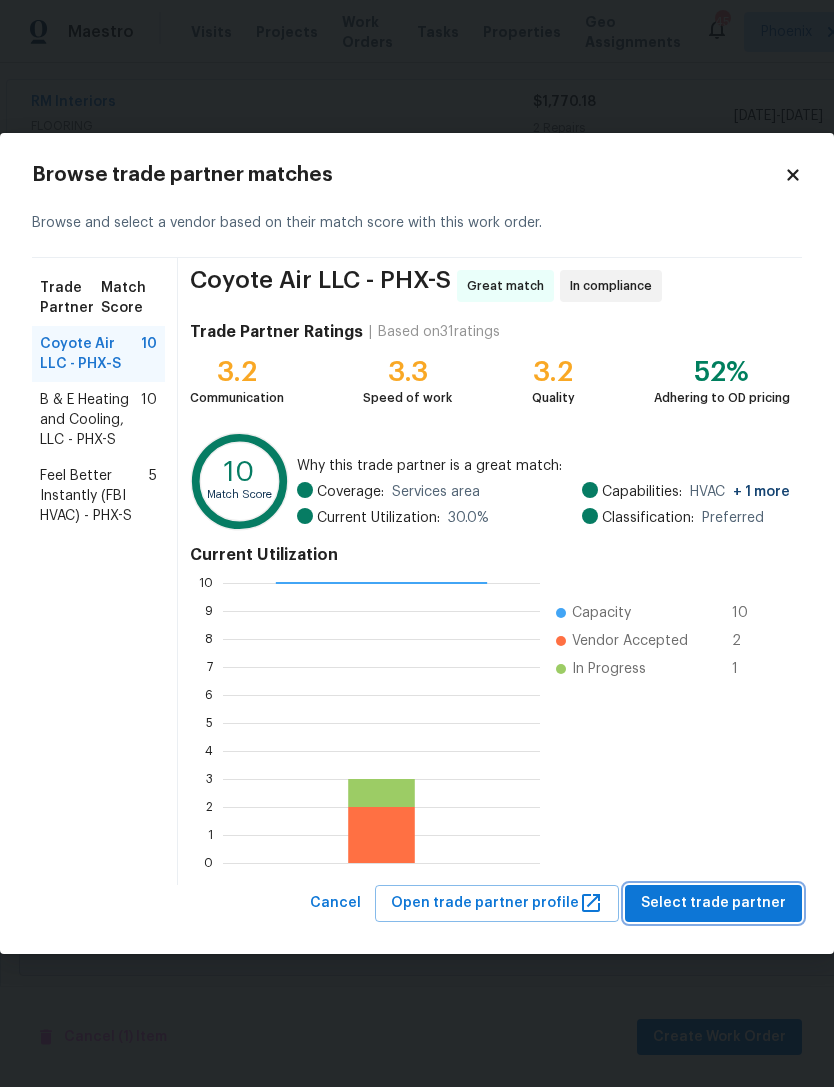 click on "Select trade partner" at bounding box center (713, 903) 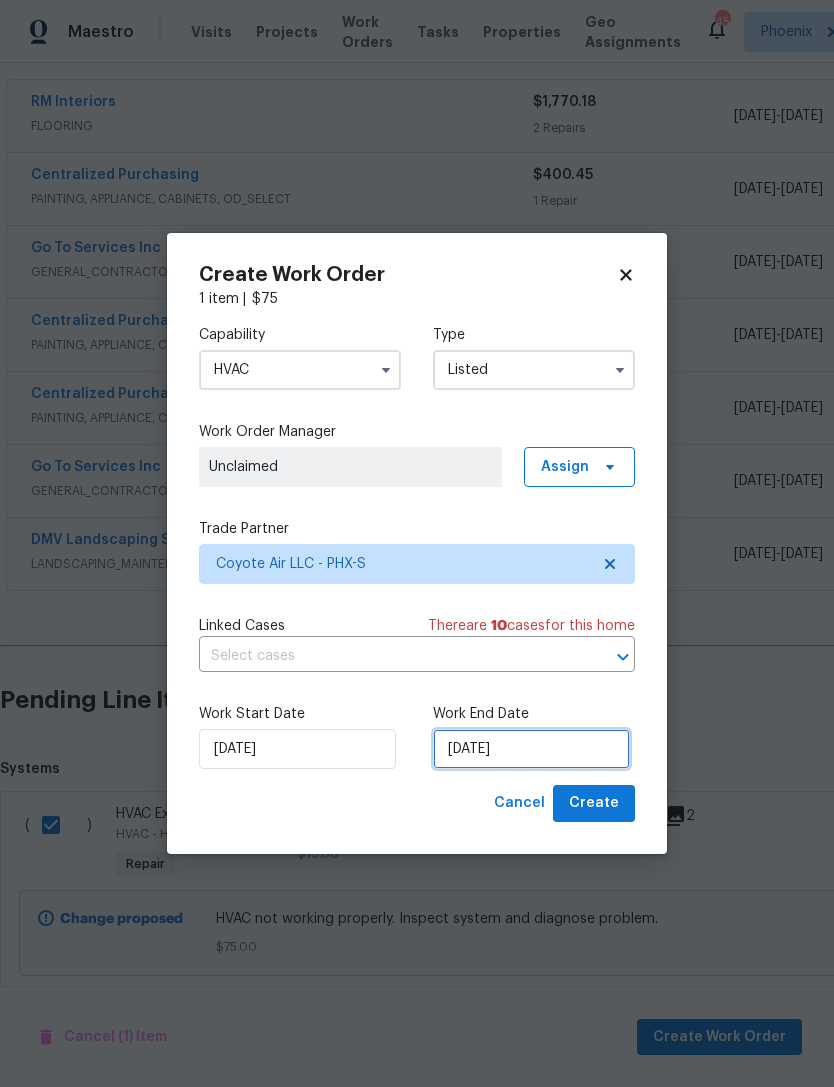 click on "[DATE]" at bounding box center [531, 749] 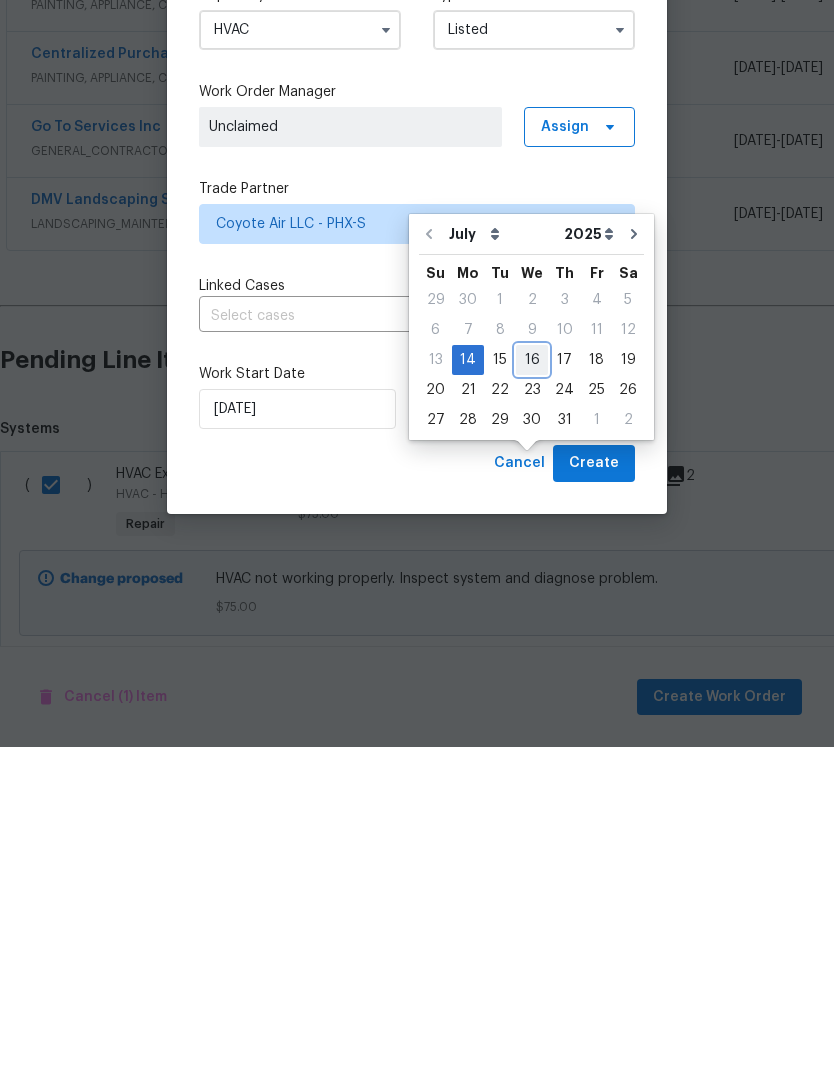 click on "16" at bounding box center (532, 700) 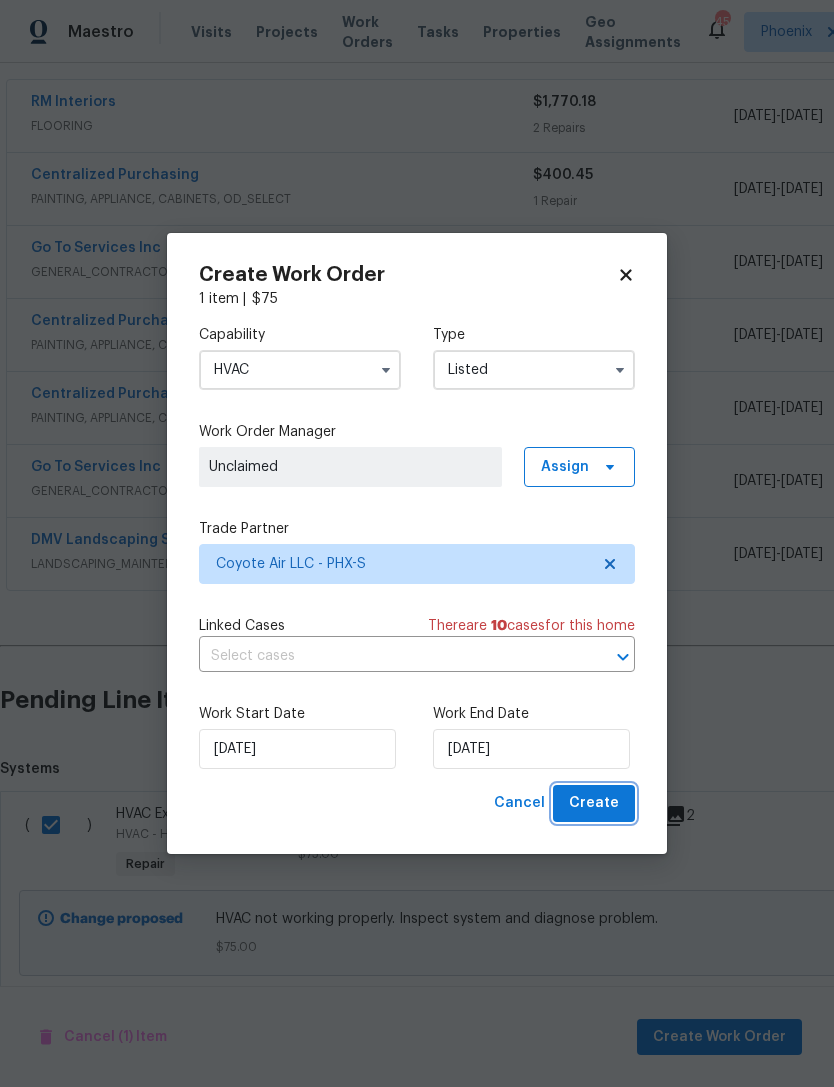 click on "Create" at bounding box center [594, 803] 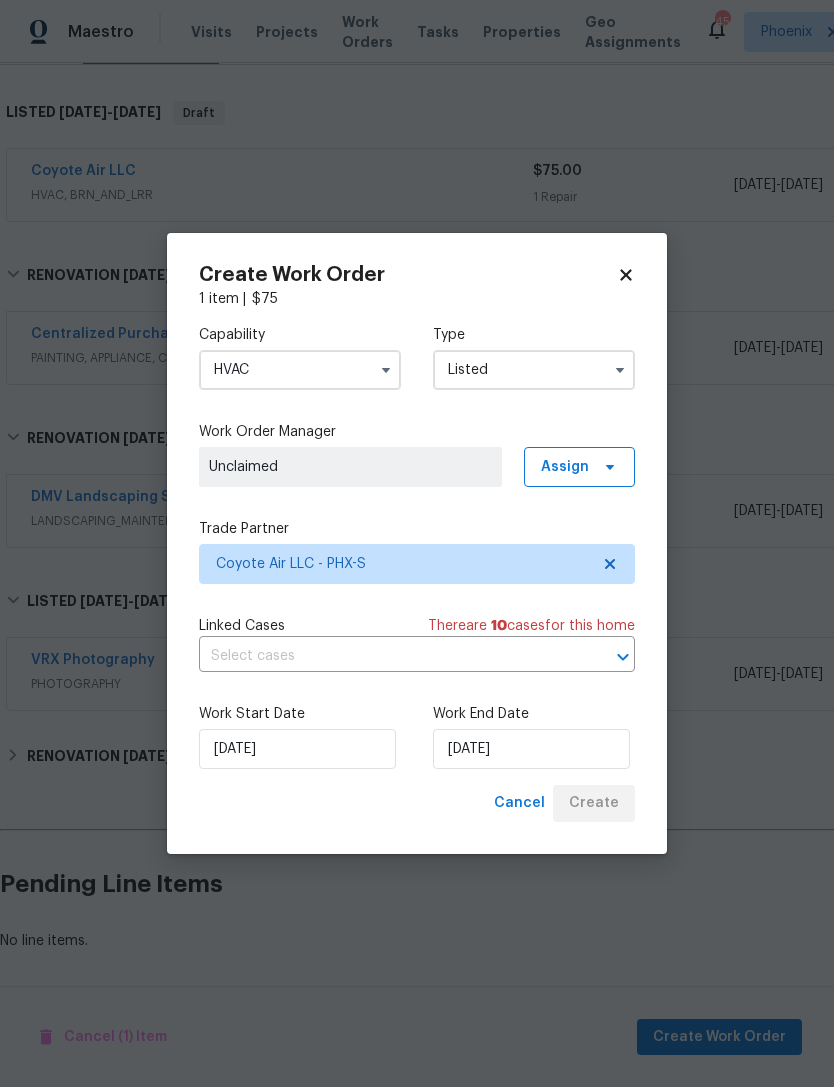 scroll, scrollTop: 253, scrollLeft: 0, axis: vertical 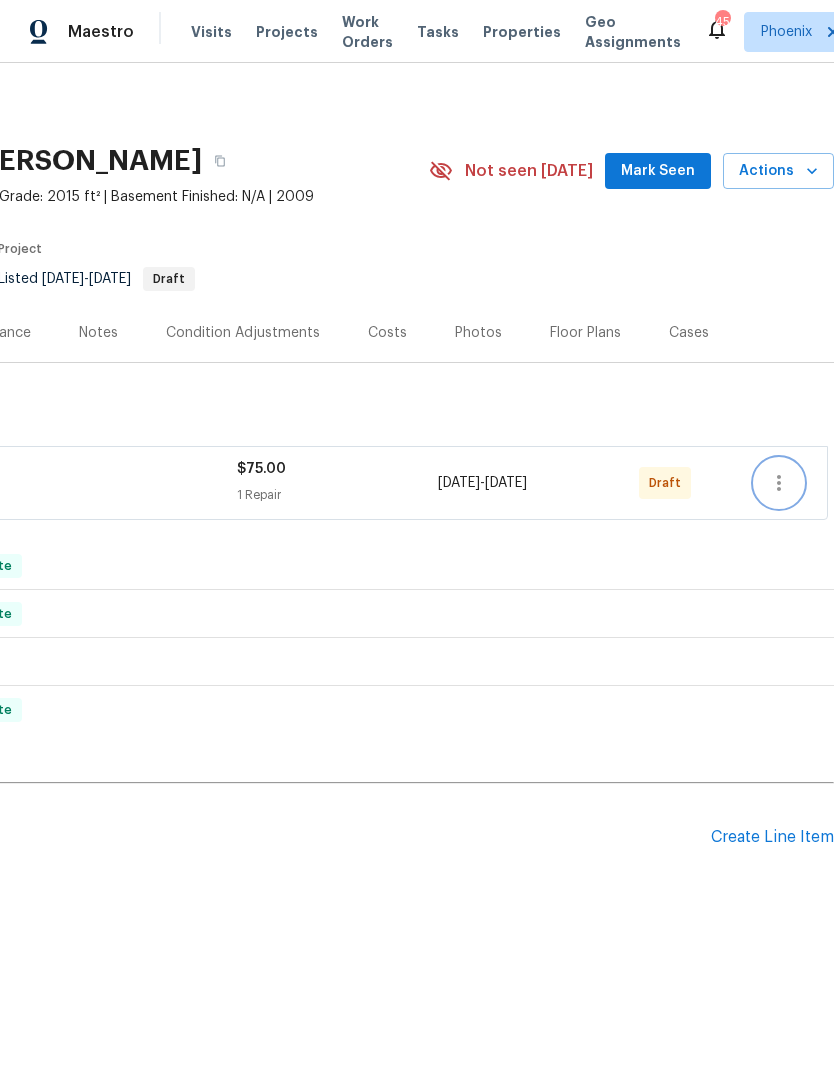 click 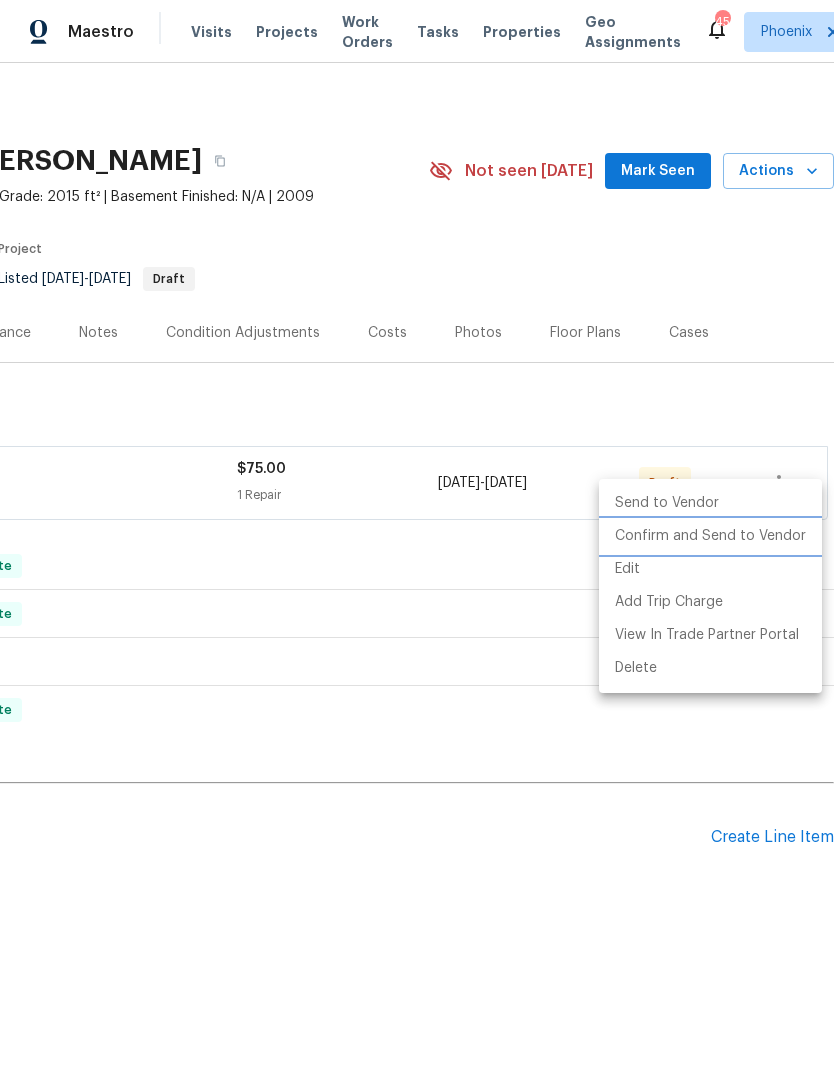 click on "Confirm and Send to Vendor" at bounding box center [710, 536] 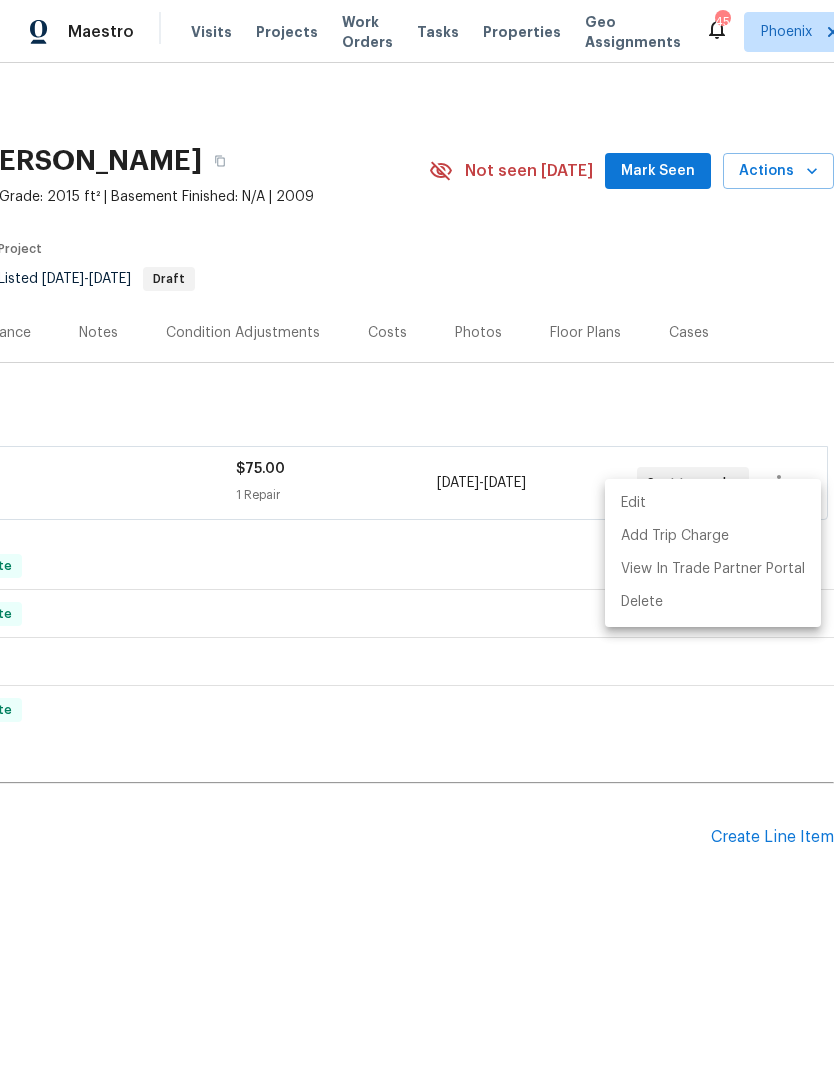 click at bounding box center (417, 543) 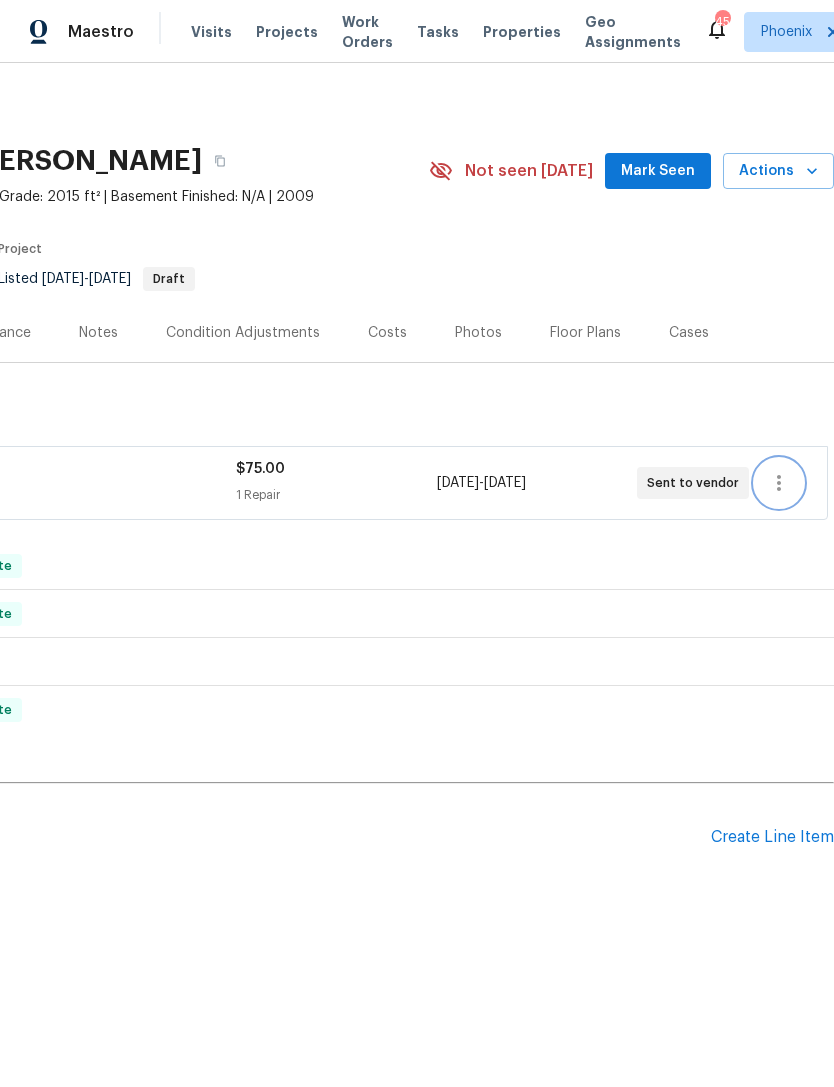 scroll, scrollTop: 0, scrollLeft: 296, axis: horizontal 